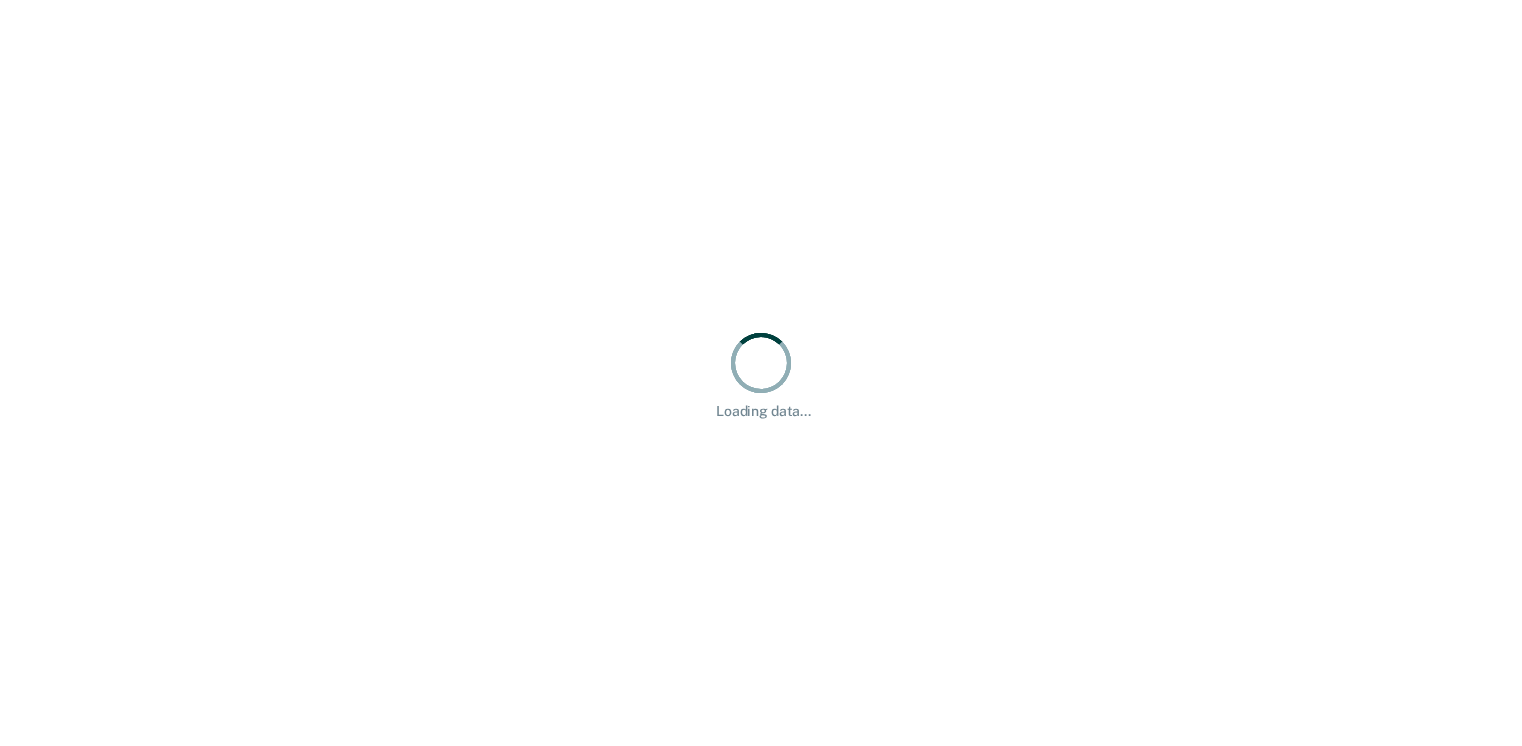 scroll, scrollTop: 0, scrollLeft: 0, axis: both 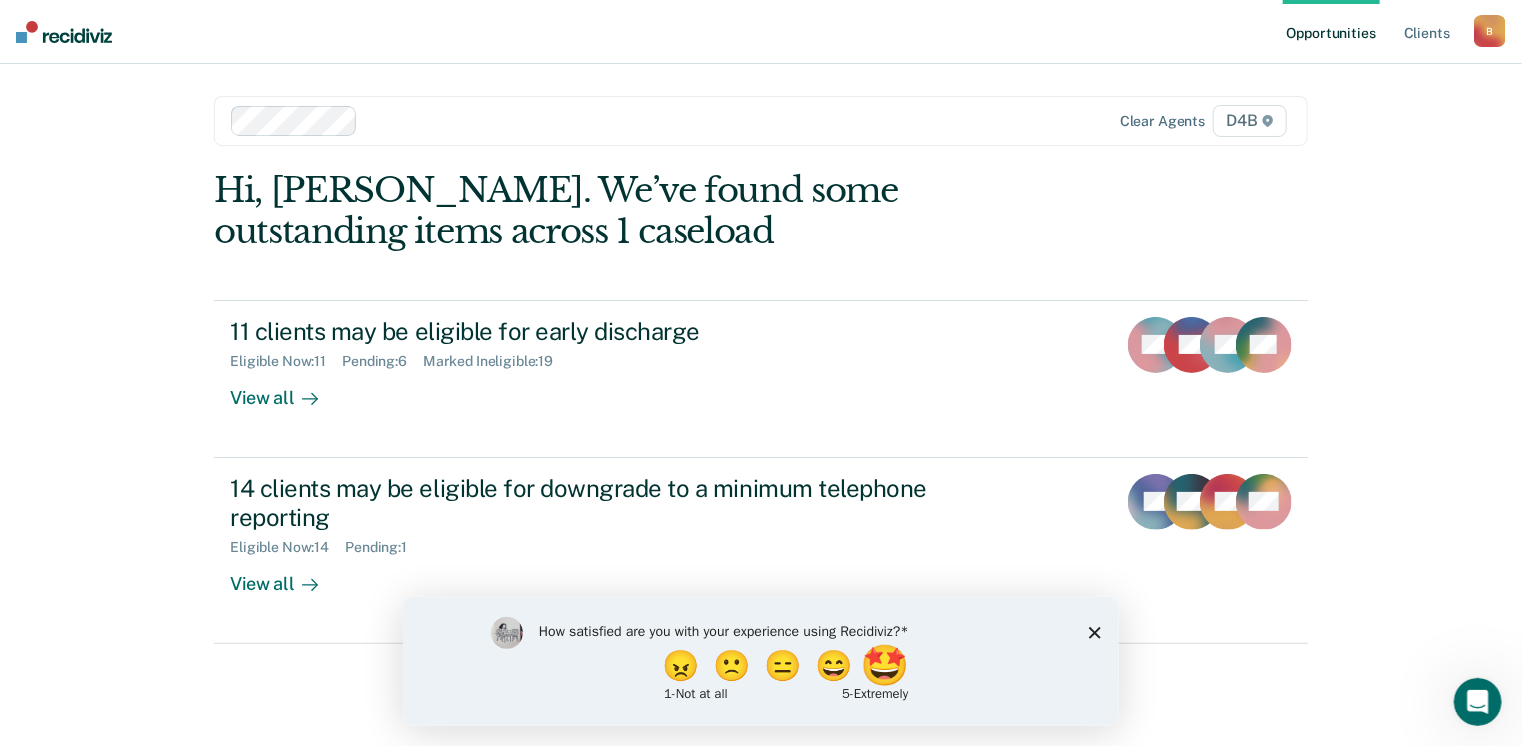 click on "🤩" at bounding box center [886, 665] 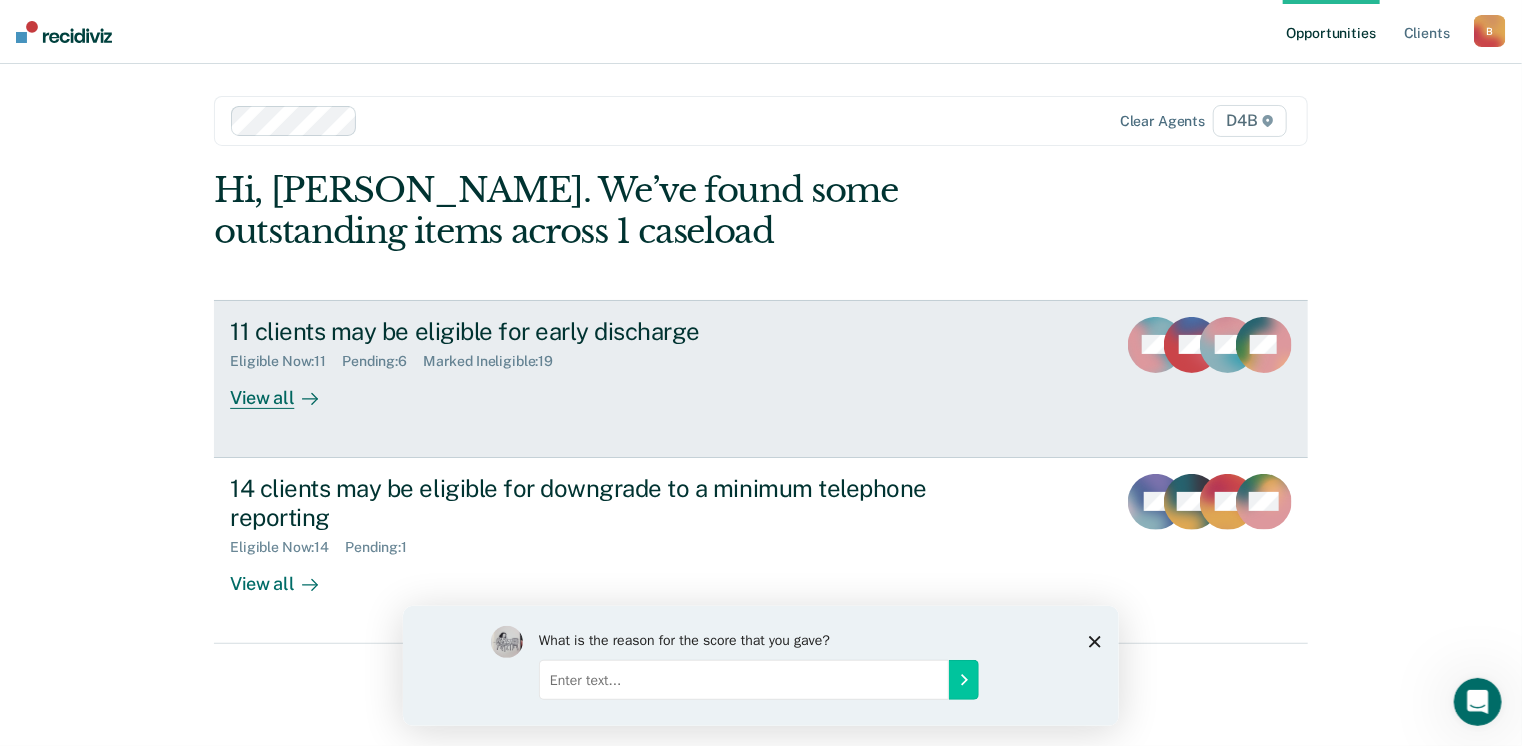click on "Eligible Now :  11 Pending :  6 Marked Ineligible :  19" at bounding box center [581, 357] 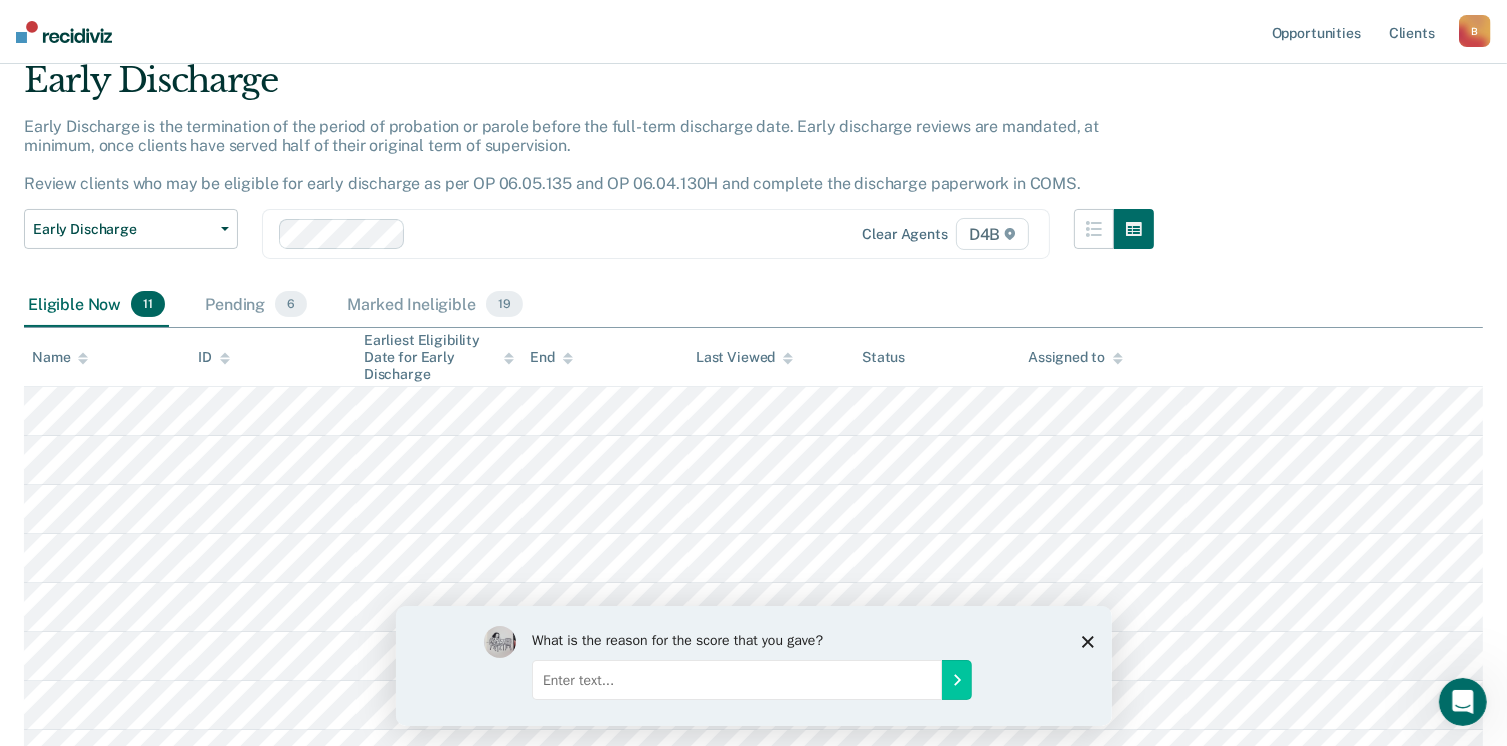 scroll, scrollTop: 100, scrollLeft: 0, axis: vertical 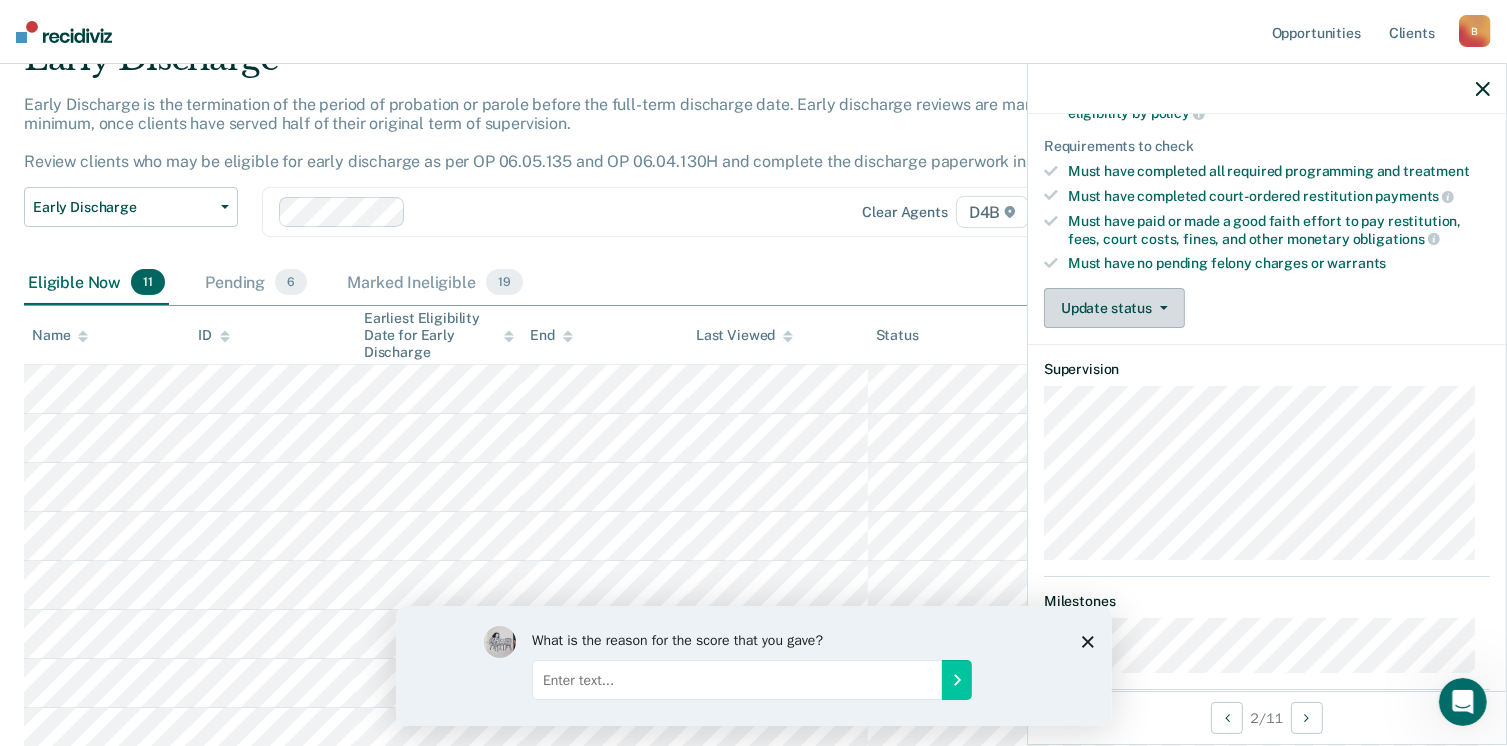 click on "Update status" at bounding box center (1114, 308) 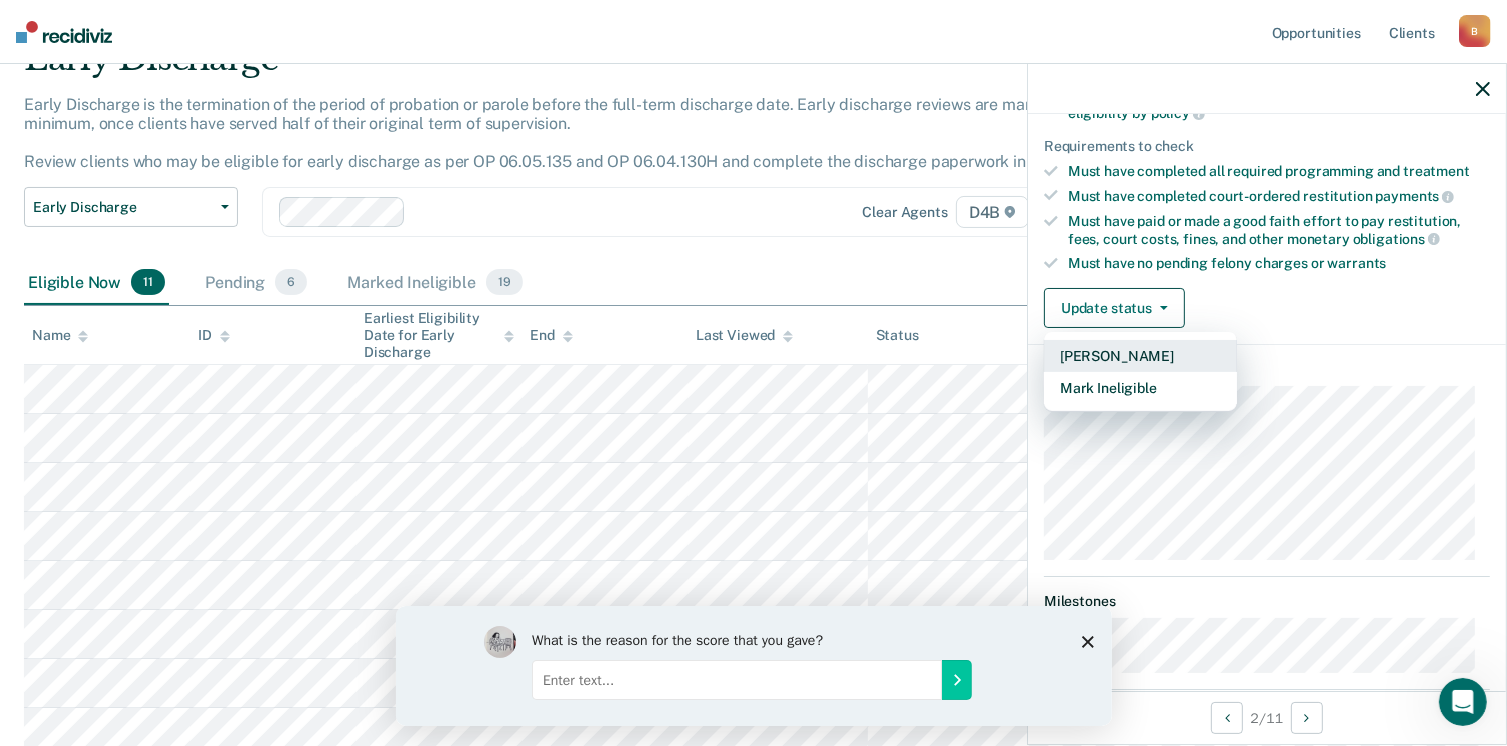 click on "[PERSON_NAME]" at bounding box center (1140, 356) 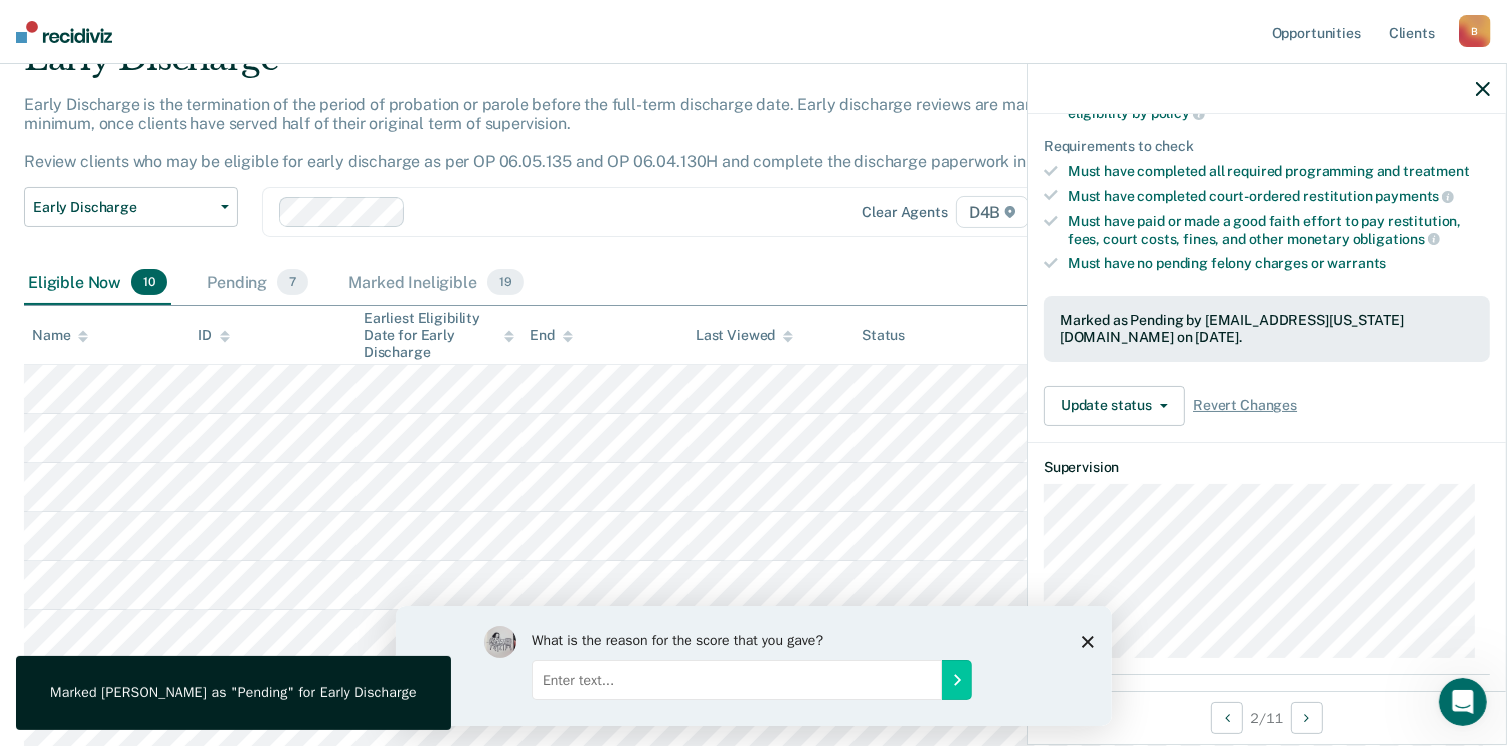 click on "Eligible Now 10 Pending 7 Marked Ineligible 19" at bounding box center [753, 283] 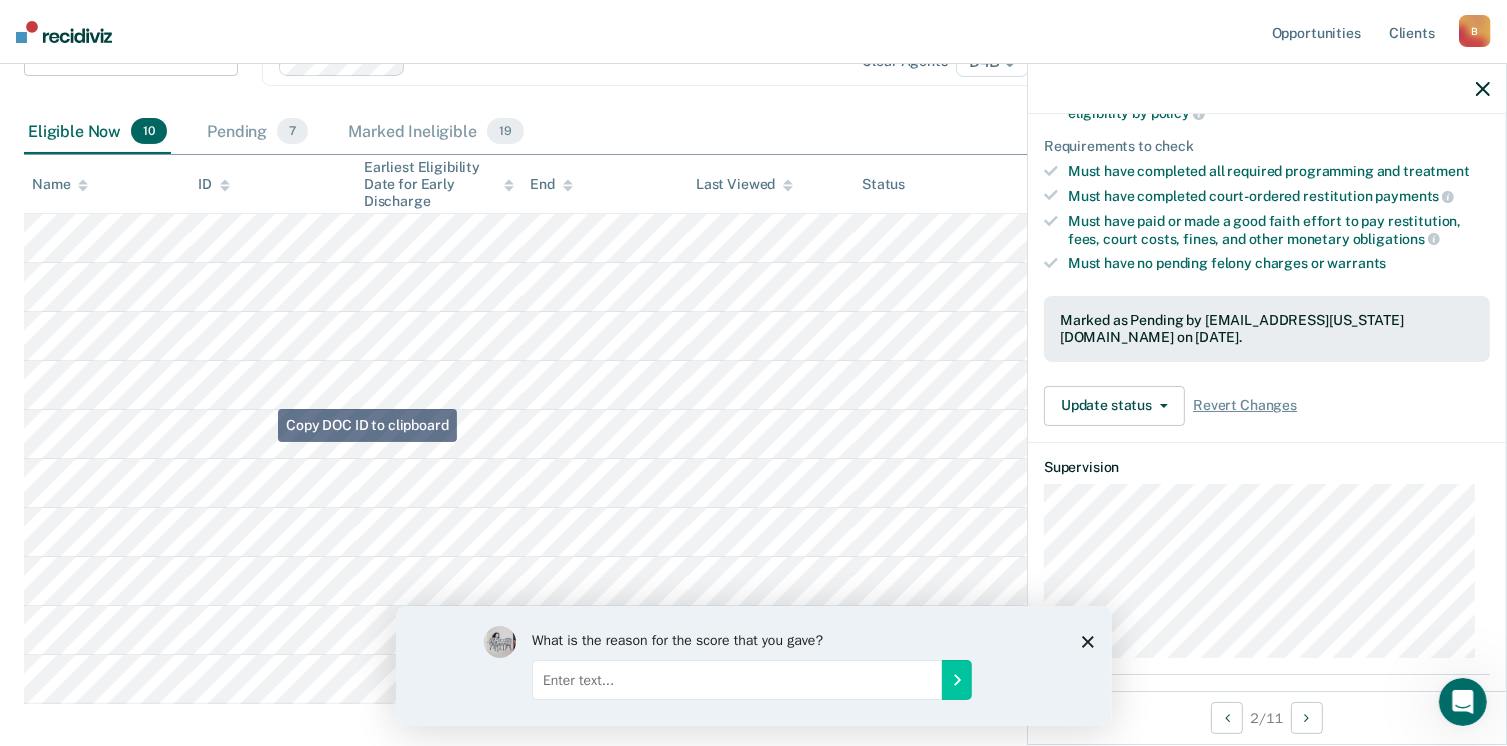 scroll, scrollTop: 351, scrollLeft: 0, axis: vertical 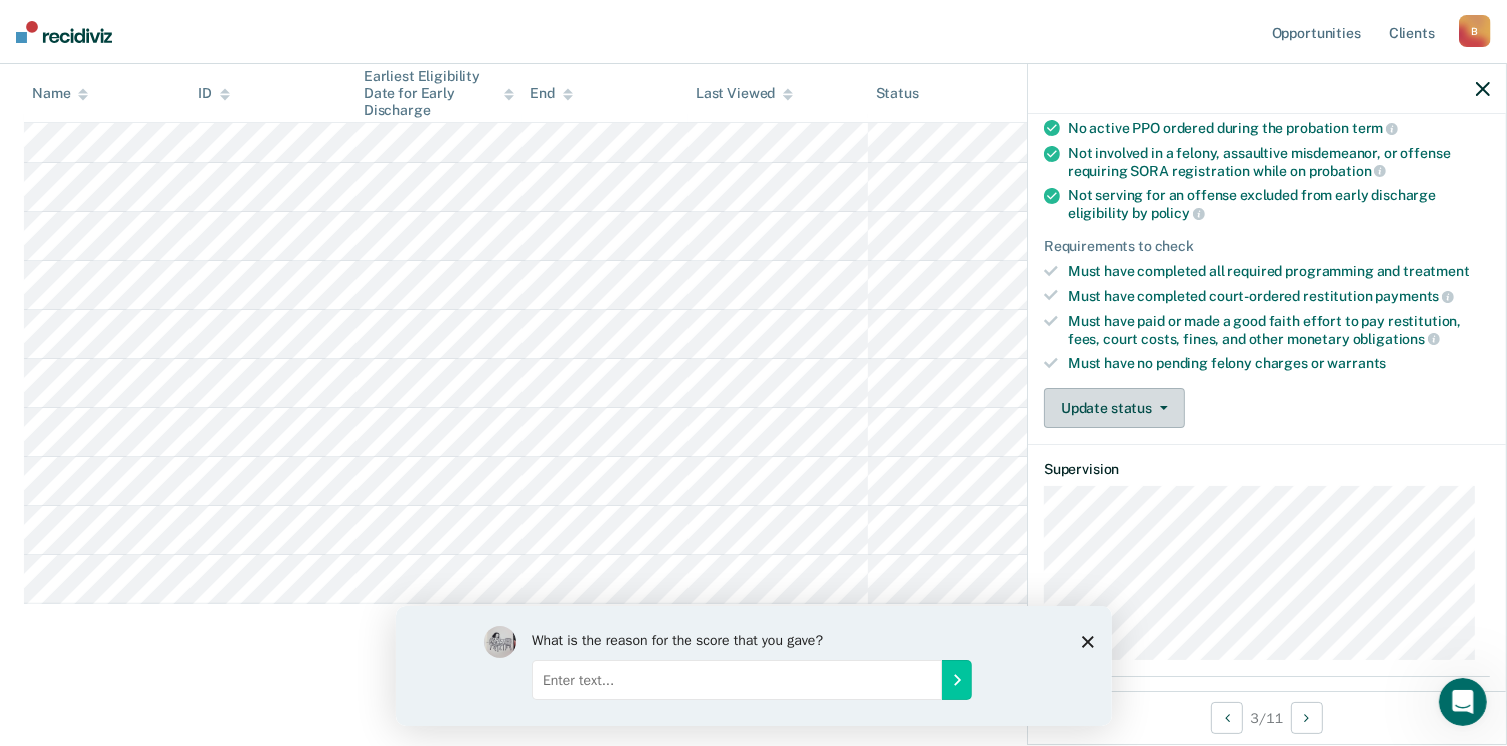 click on "Update status" at bounding box center [1114, 408] 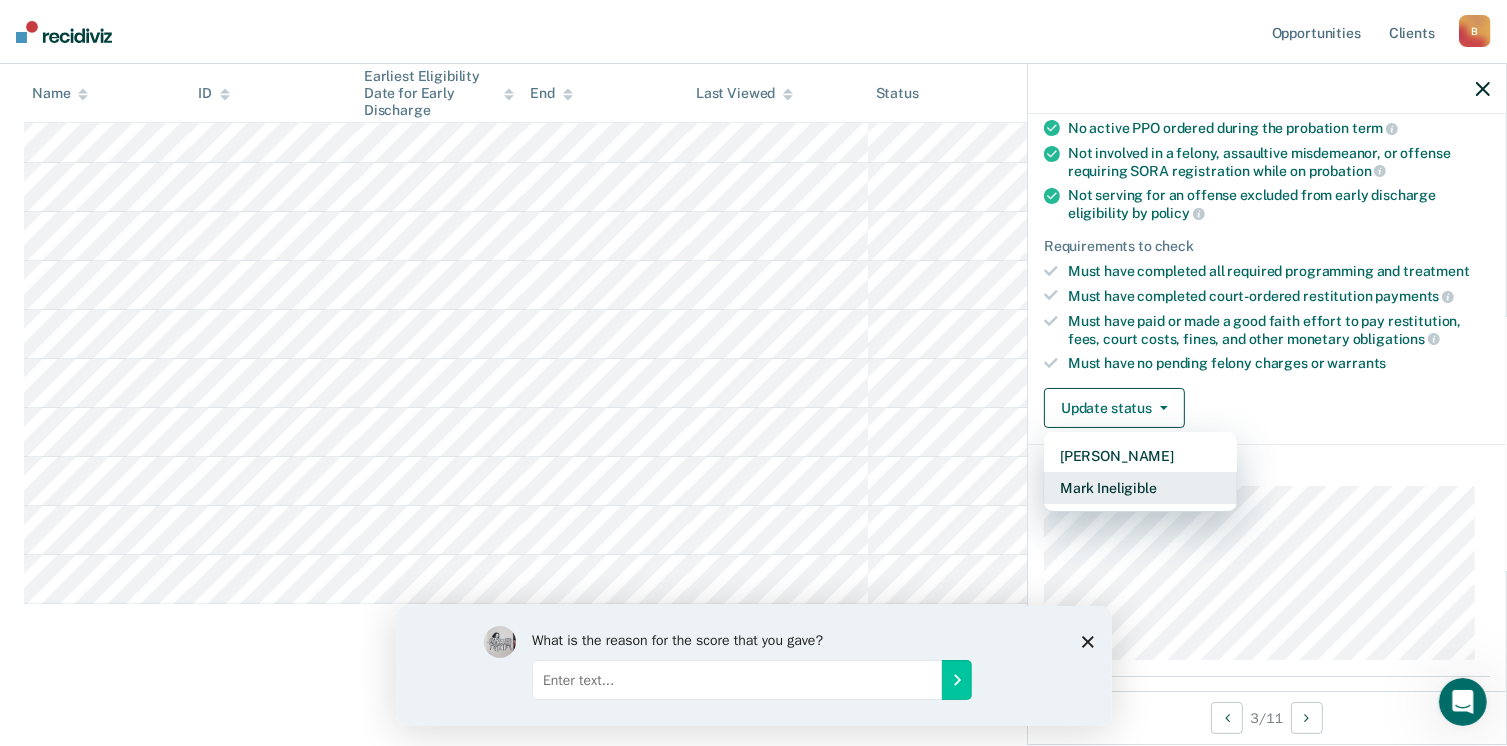 click on "Mark Ineligible" at bounding box center [1140, 488] 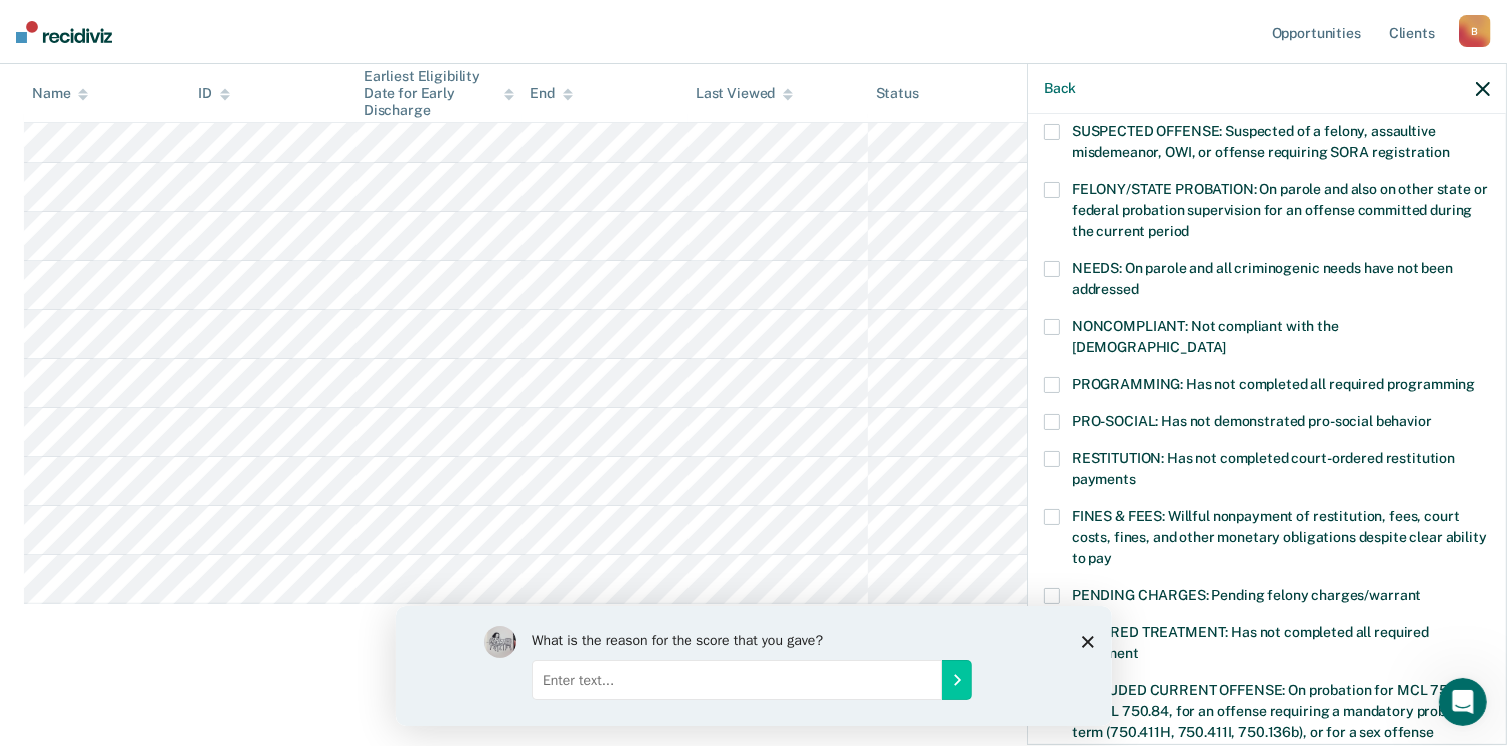 click at bounding box center (1052, 385) 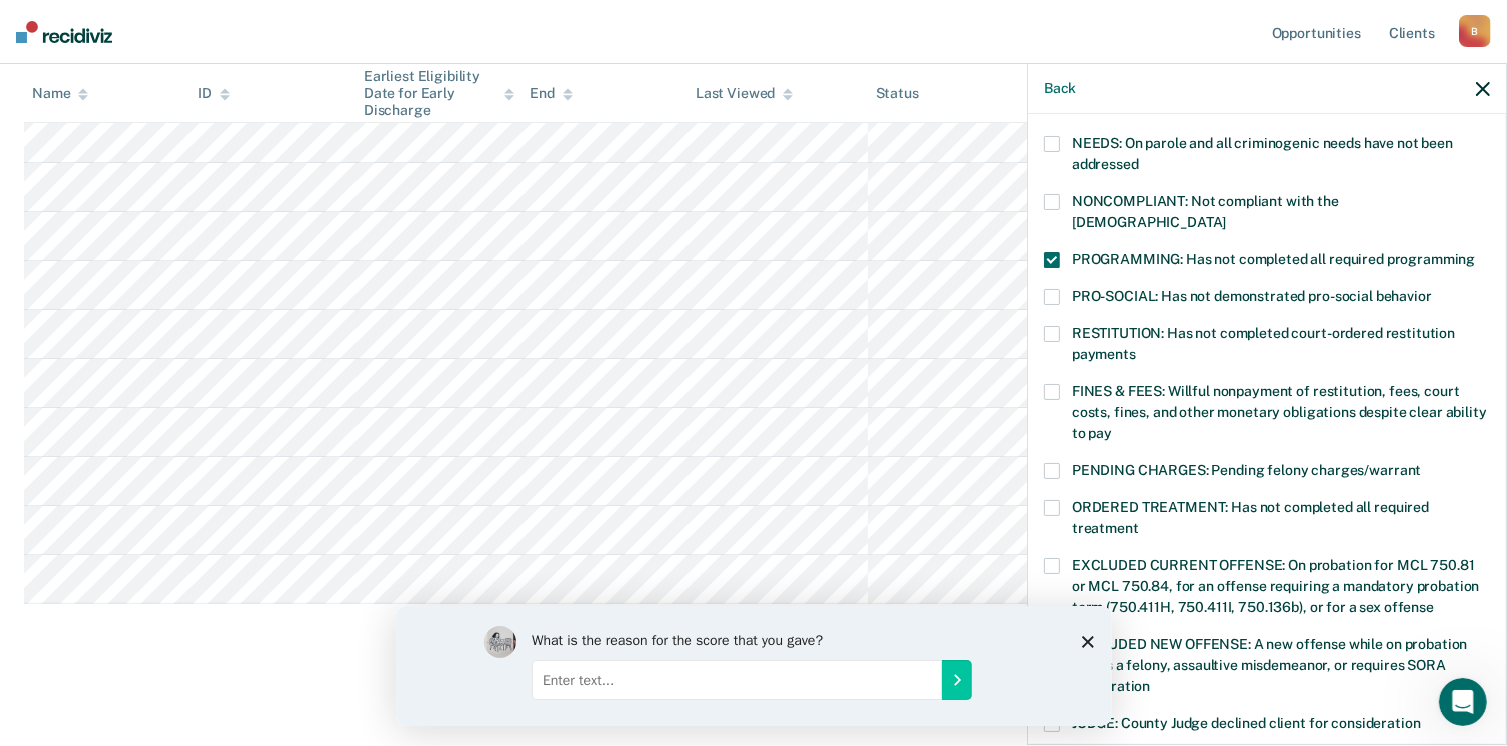 scroll, scrollTop: 647, scrollLeft: 0, axis: vertical 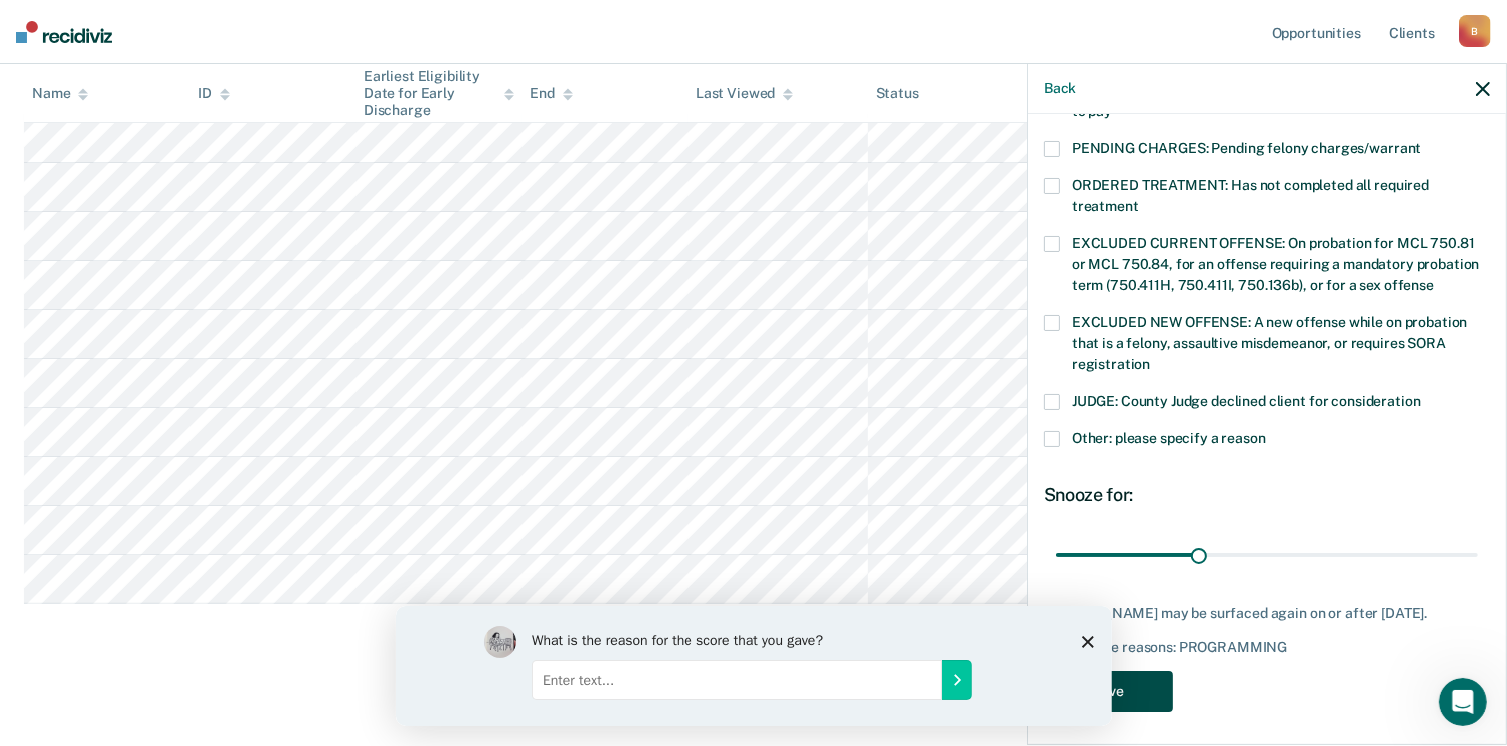 click on "Save" at bounding box center [1108, 691] 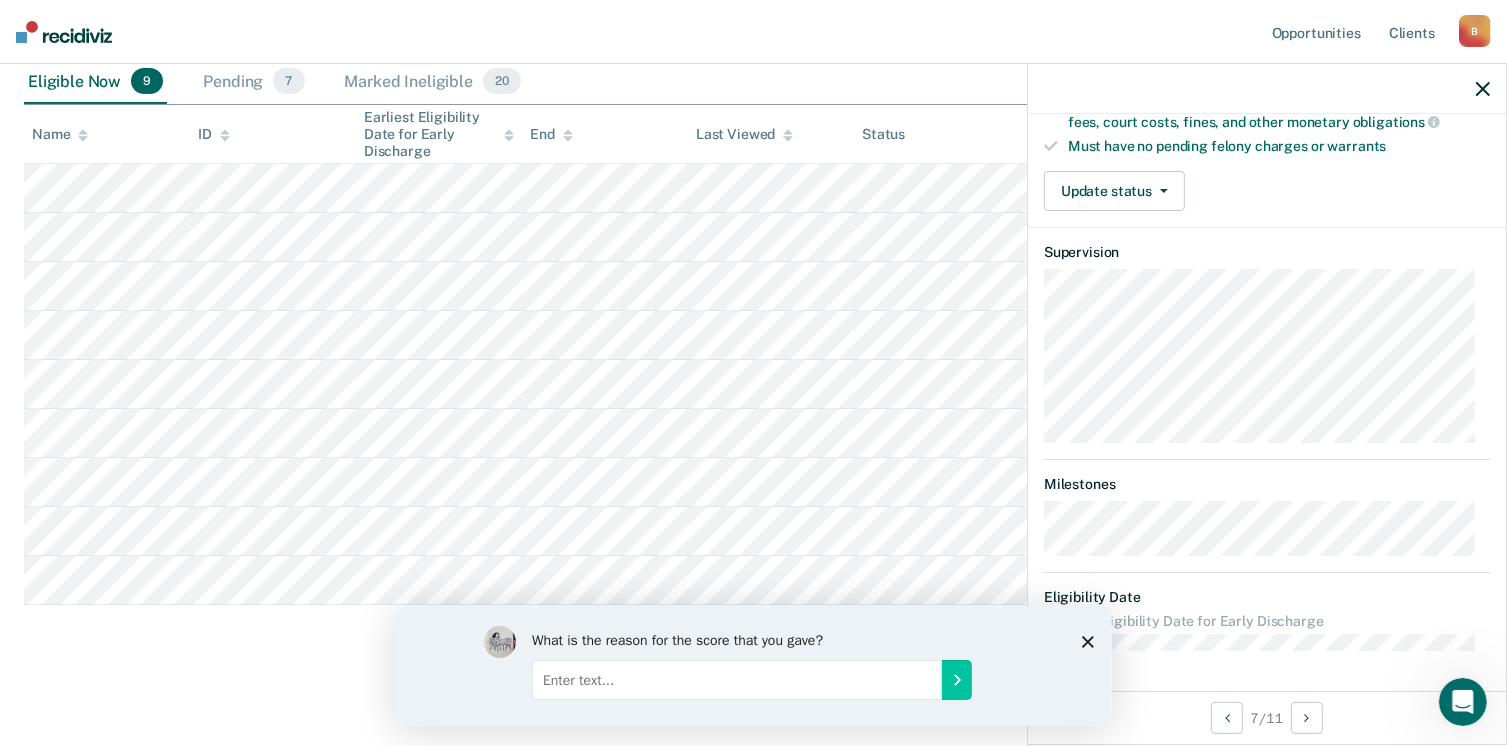 scroll, scrollTop: 371, scrollLeft: 0, axis: vertical 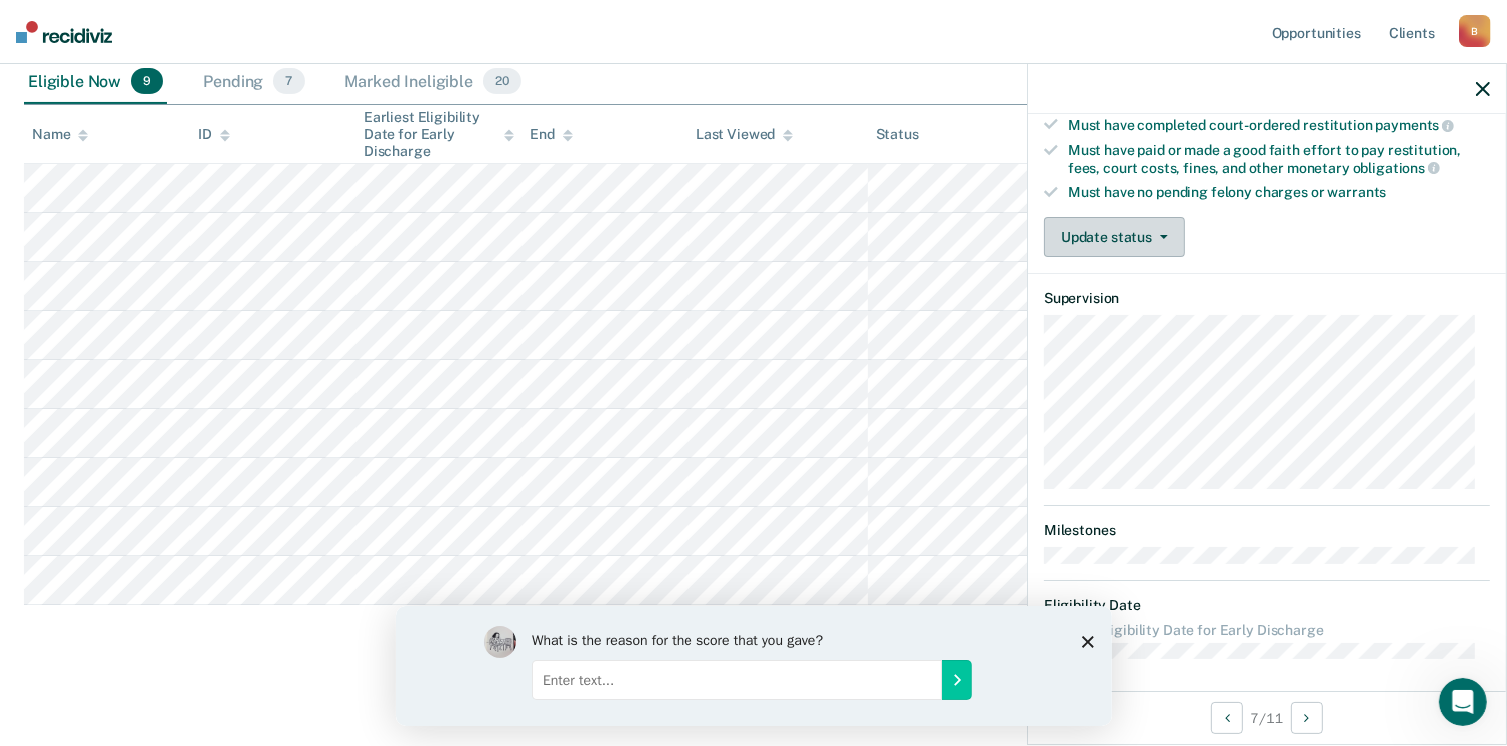 click on "Update status" at bounding box center [1114, 237] 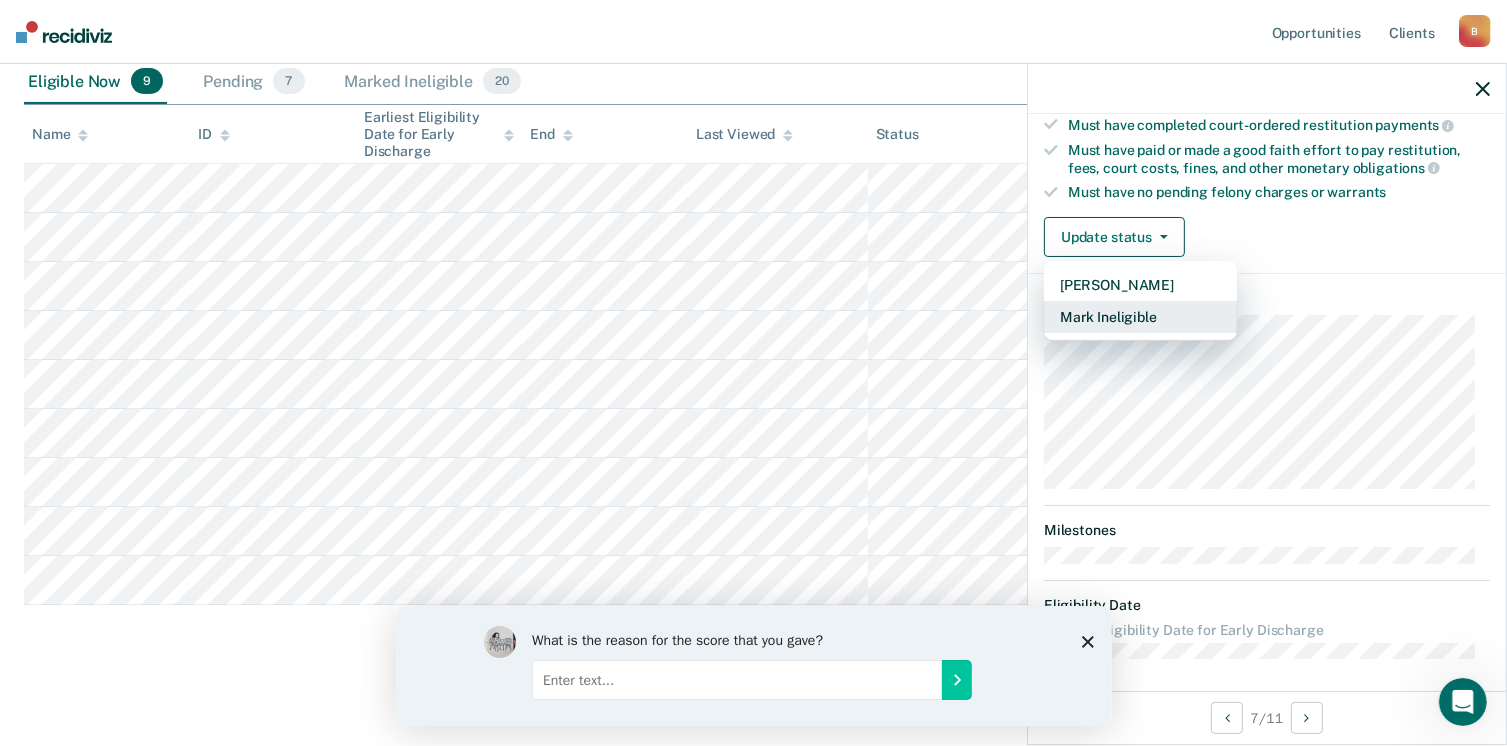 click on "Mark Ineligible" at bounding box center [1140, 317] 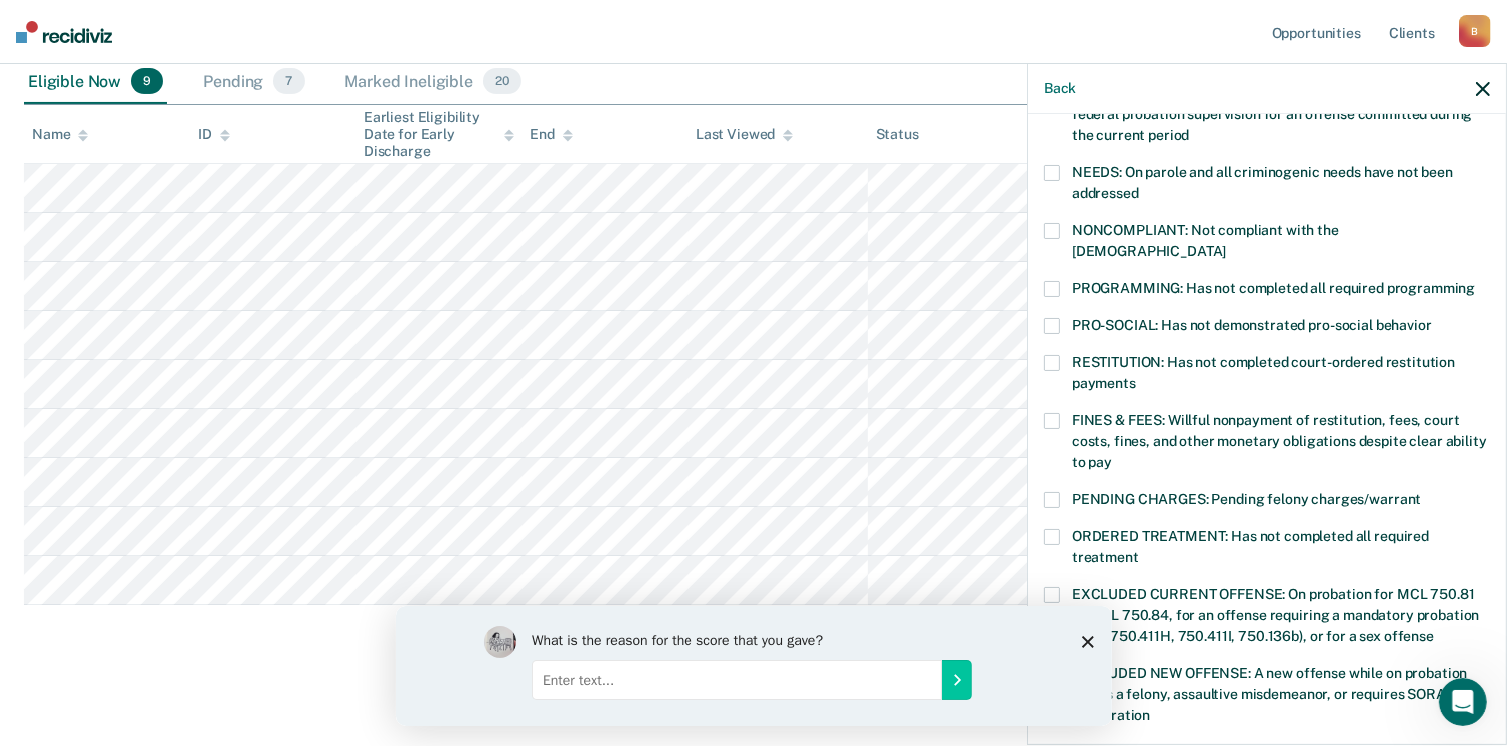 scroll, scrollTop: 300, scrollLeft: 0, axis: vertical 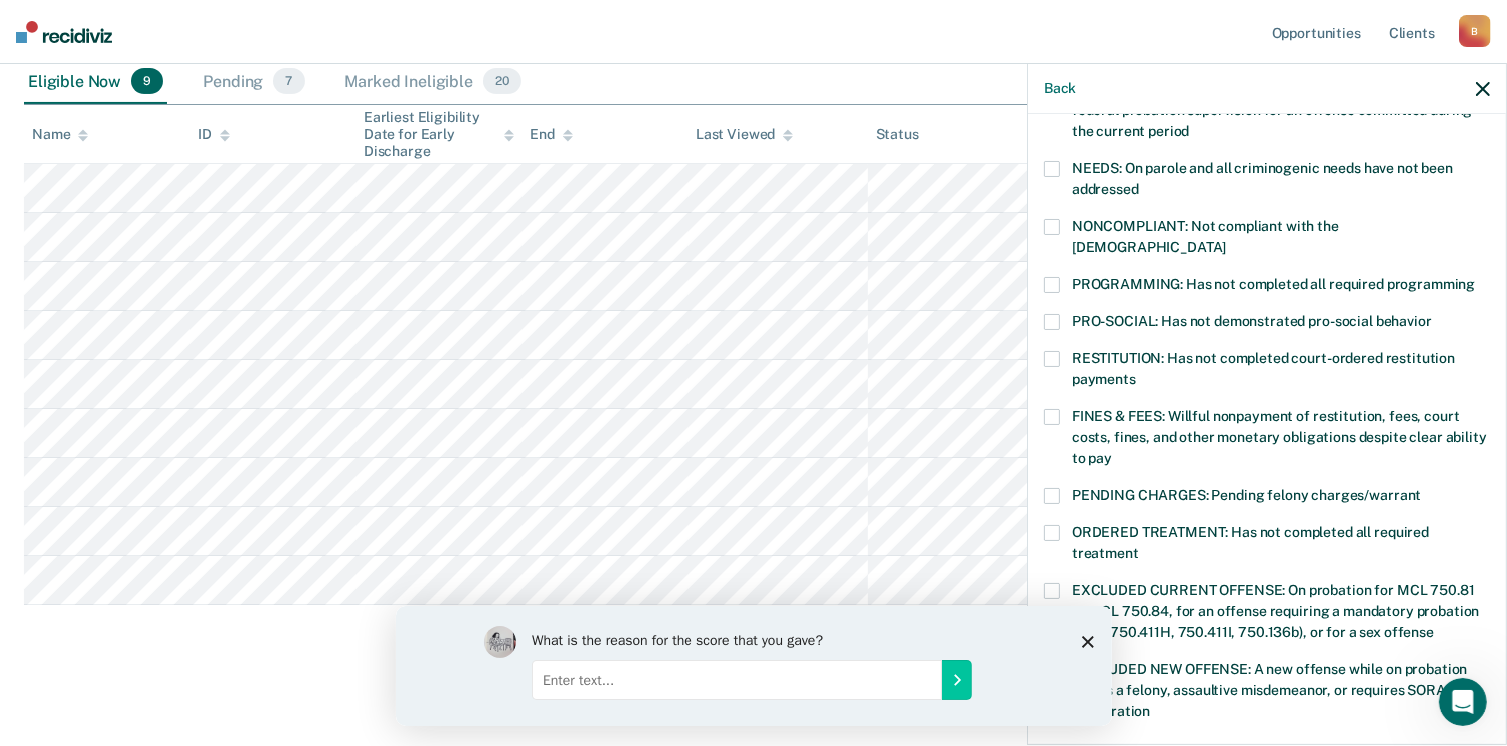 click at bounding box center [1052, 496] 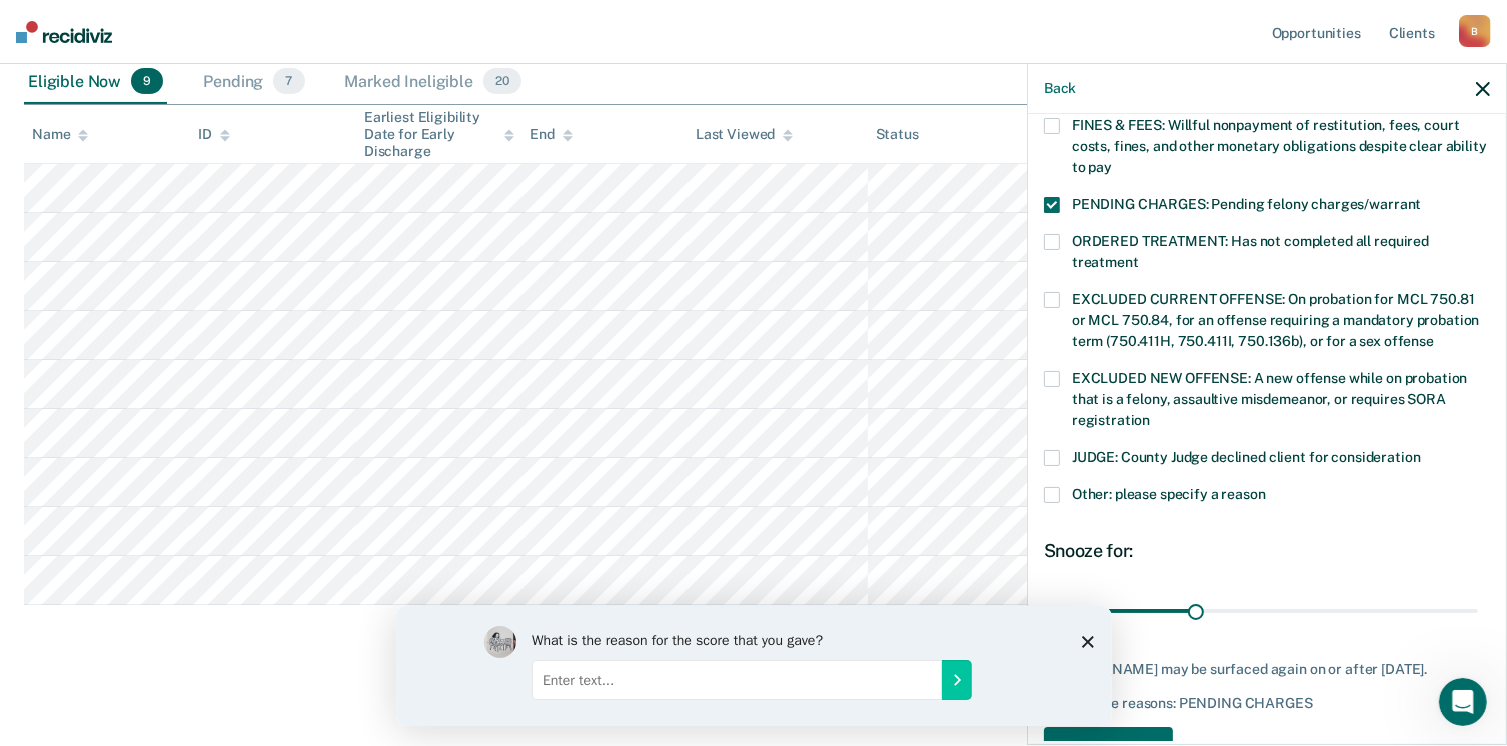 scroll, scrollTop: 630, scrollLeft: 0, axis: vertical 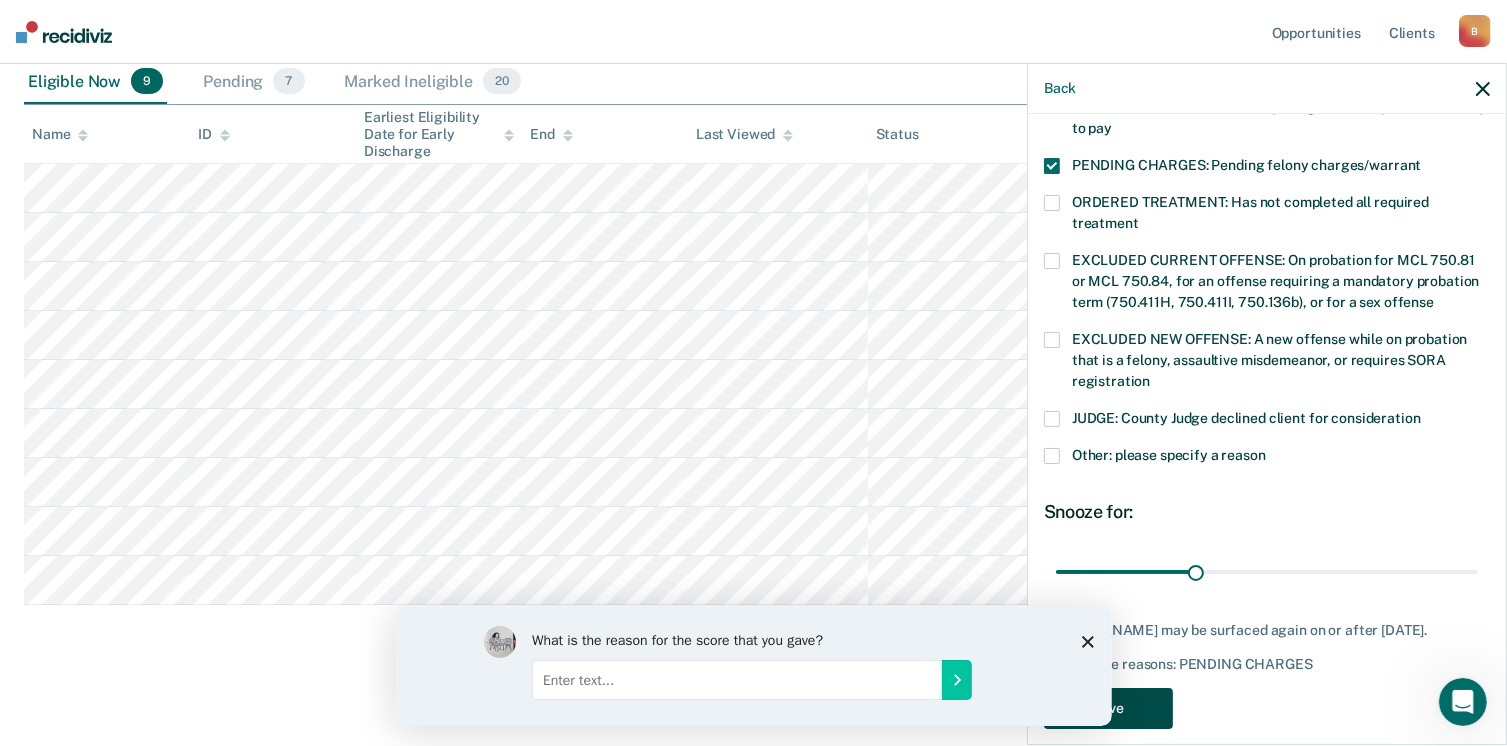 drag, startPoint x: 1144, startPoint y: 674, endPoint x: 1154, endPoint y: 668, distance: 11.661903 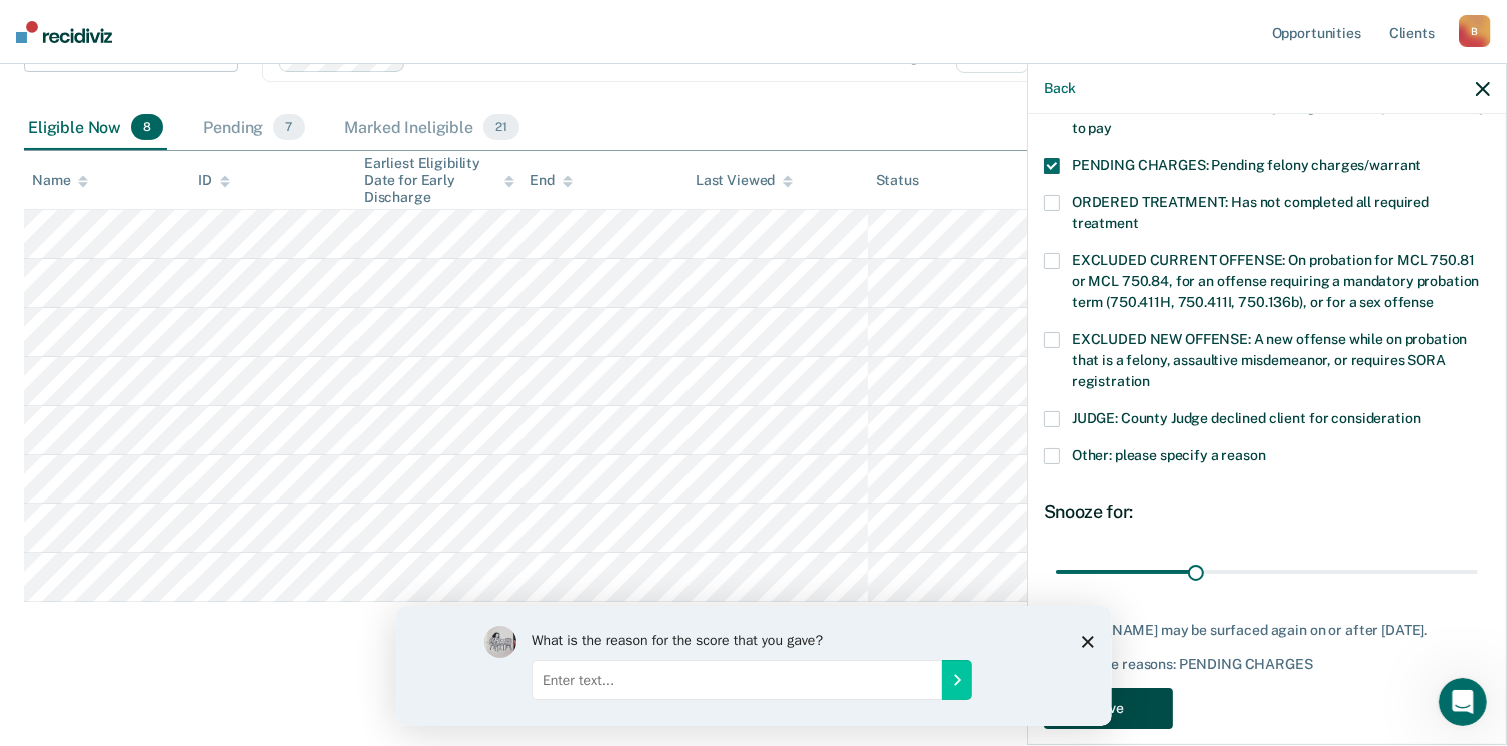 scroll, scrollTop: 252, scrollLeft: 0, axis: vertical 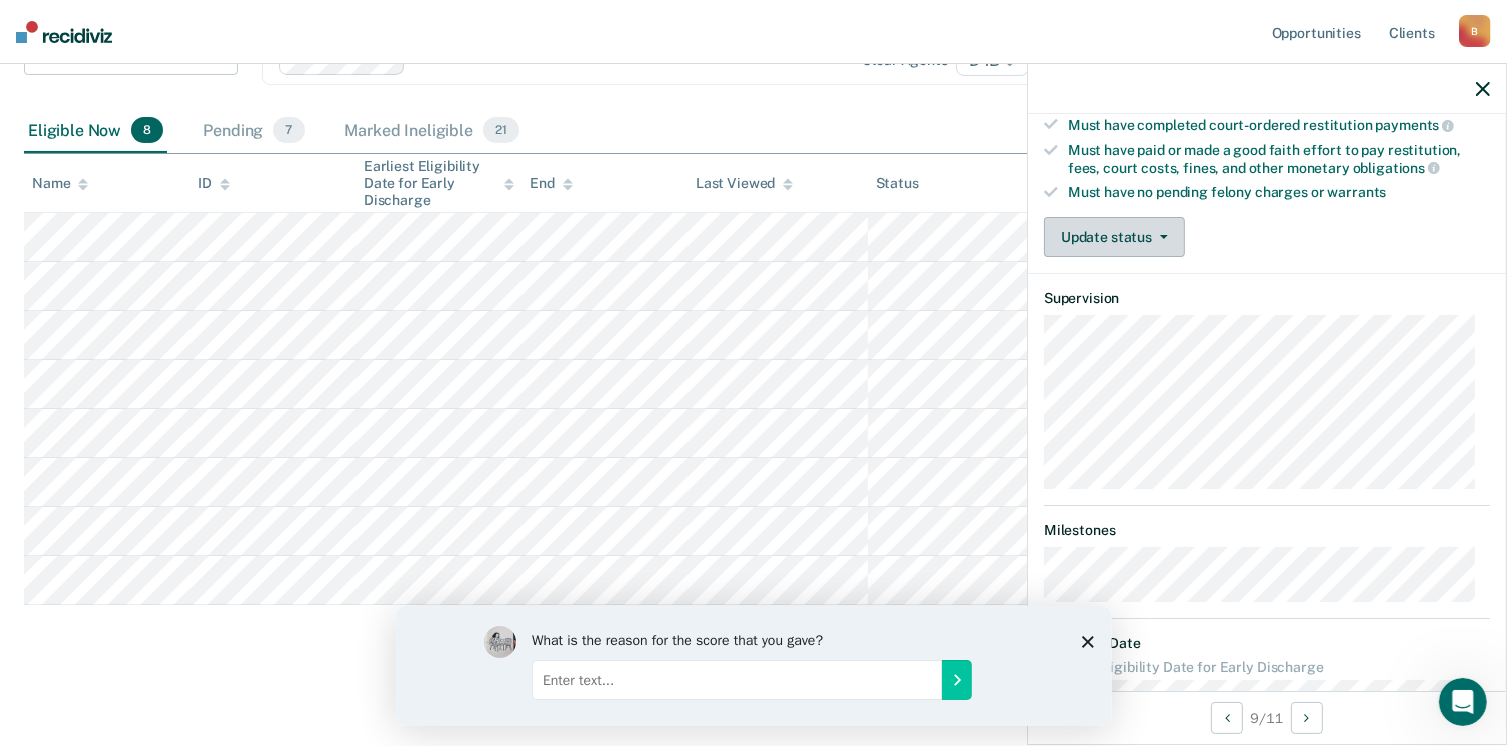 click on "Update status" at bounding box center (1114, 237) 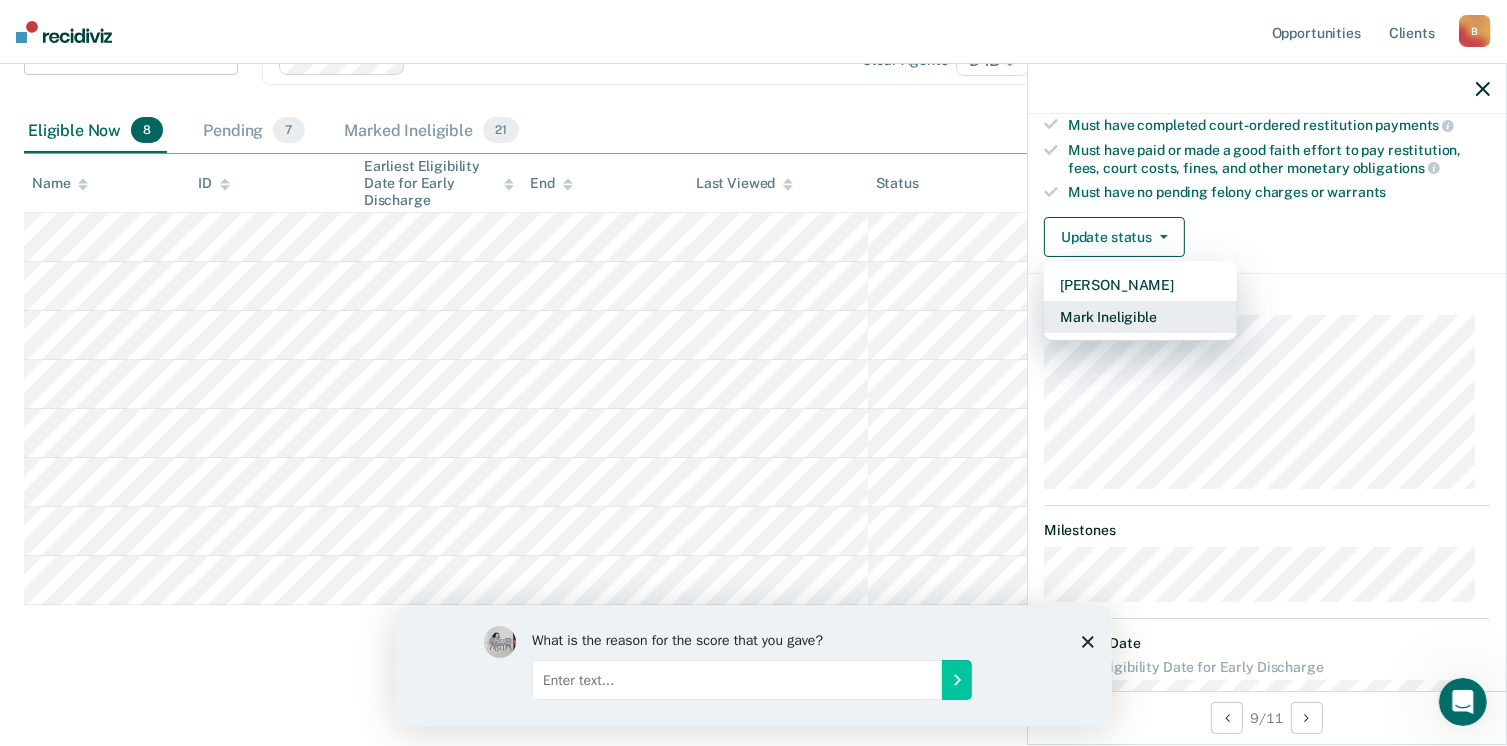 click on "Mark Ineligible" at bounding box center [1140, 317] 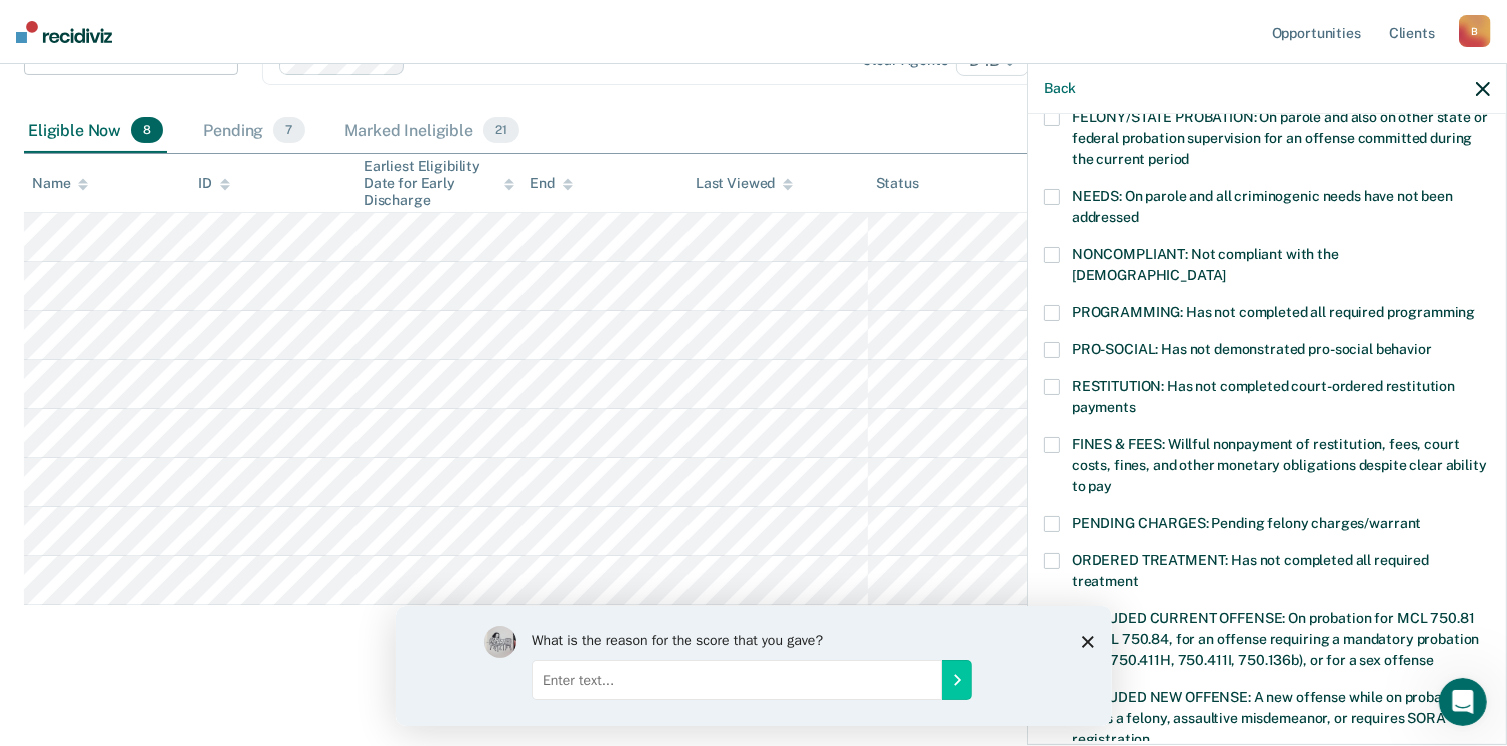 scroll, scrollTop: 271, scrollLeft: 0, axis: vertical 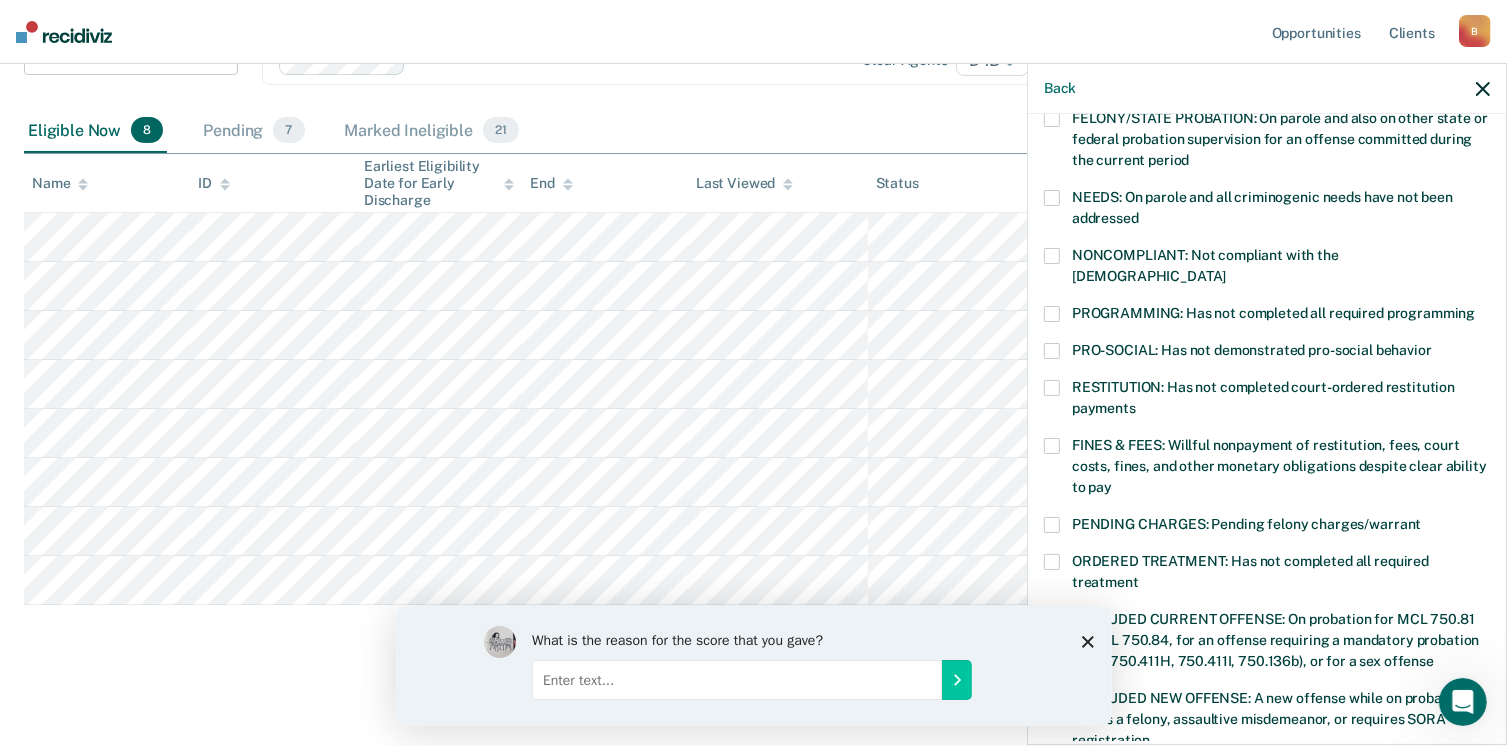 click on "PROGRAMMING: Has not completed all required programming" at bounding box center (1267, 316) 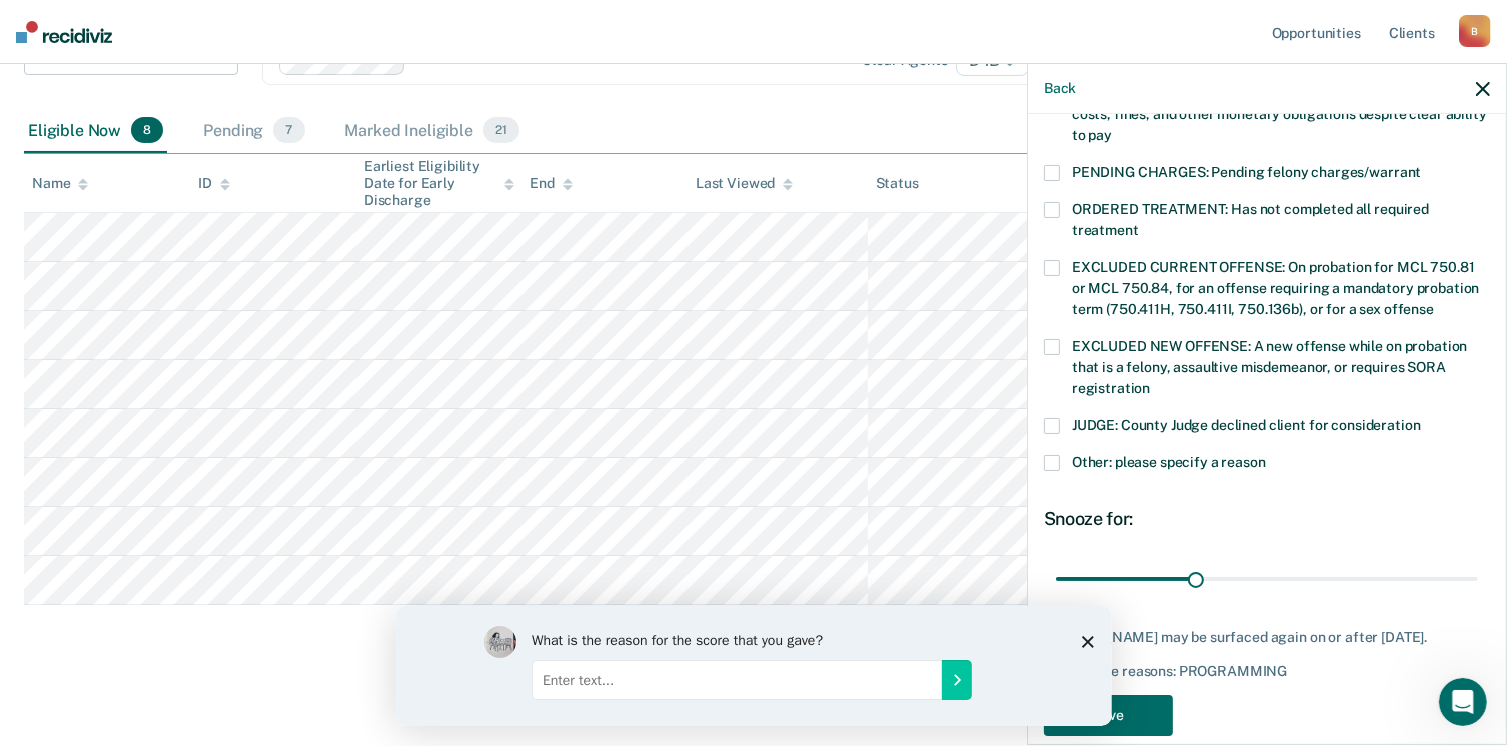 scroll, scrollTop: 647, scrollLeft: 0, axis: vertical 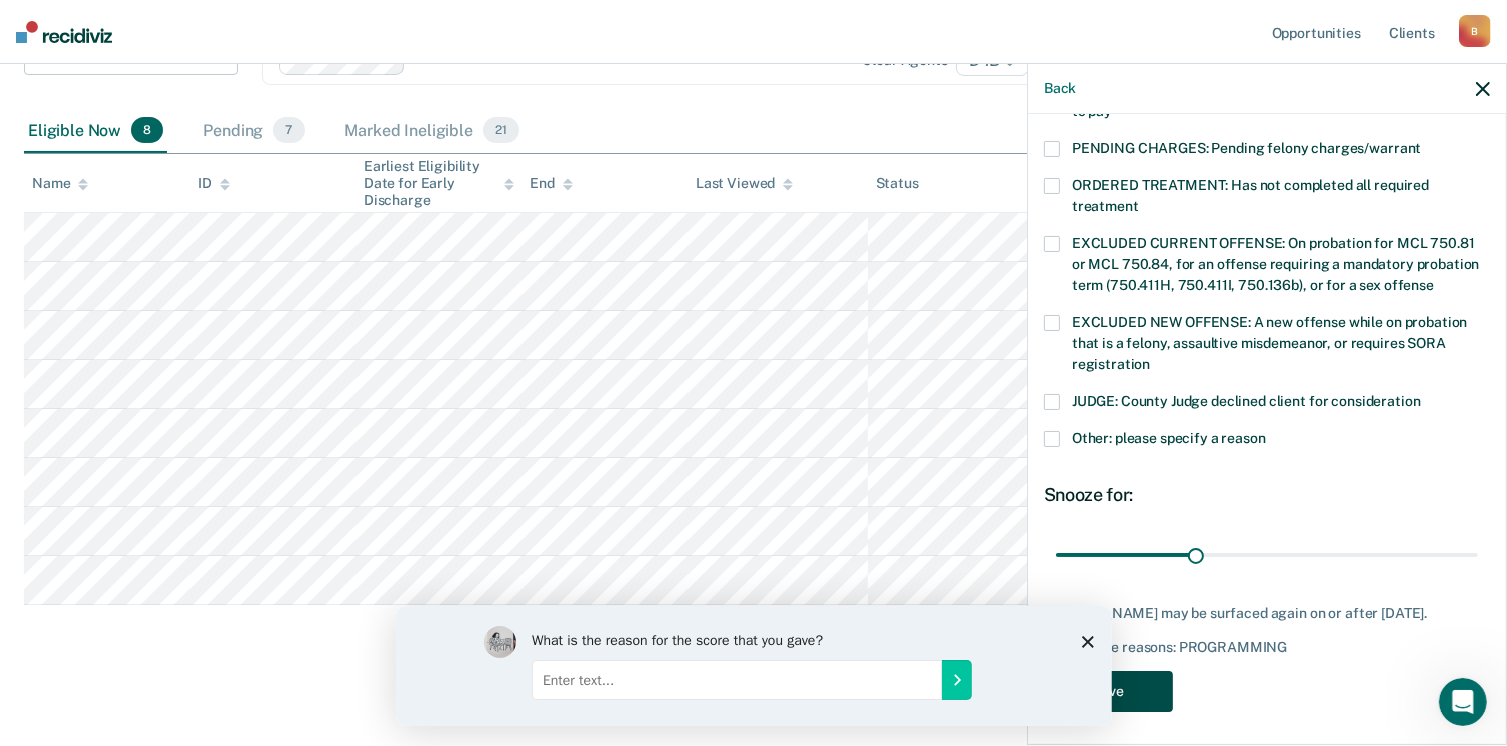 click on "Save" at bounding box center (1108, 691) 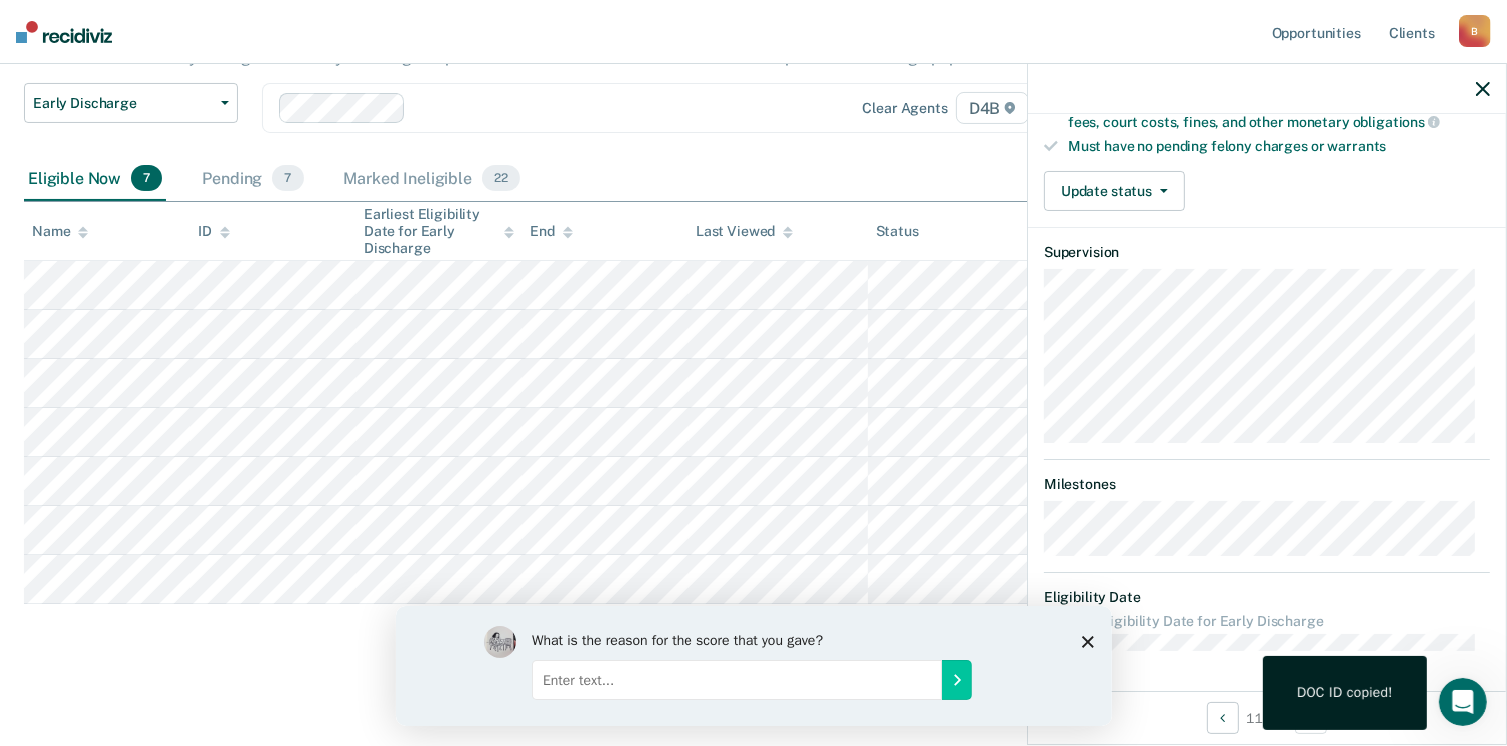 scroll, scrollTop: 408, scrollLeft: 0, axis: vertical 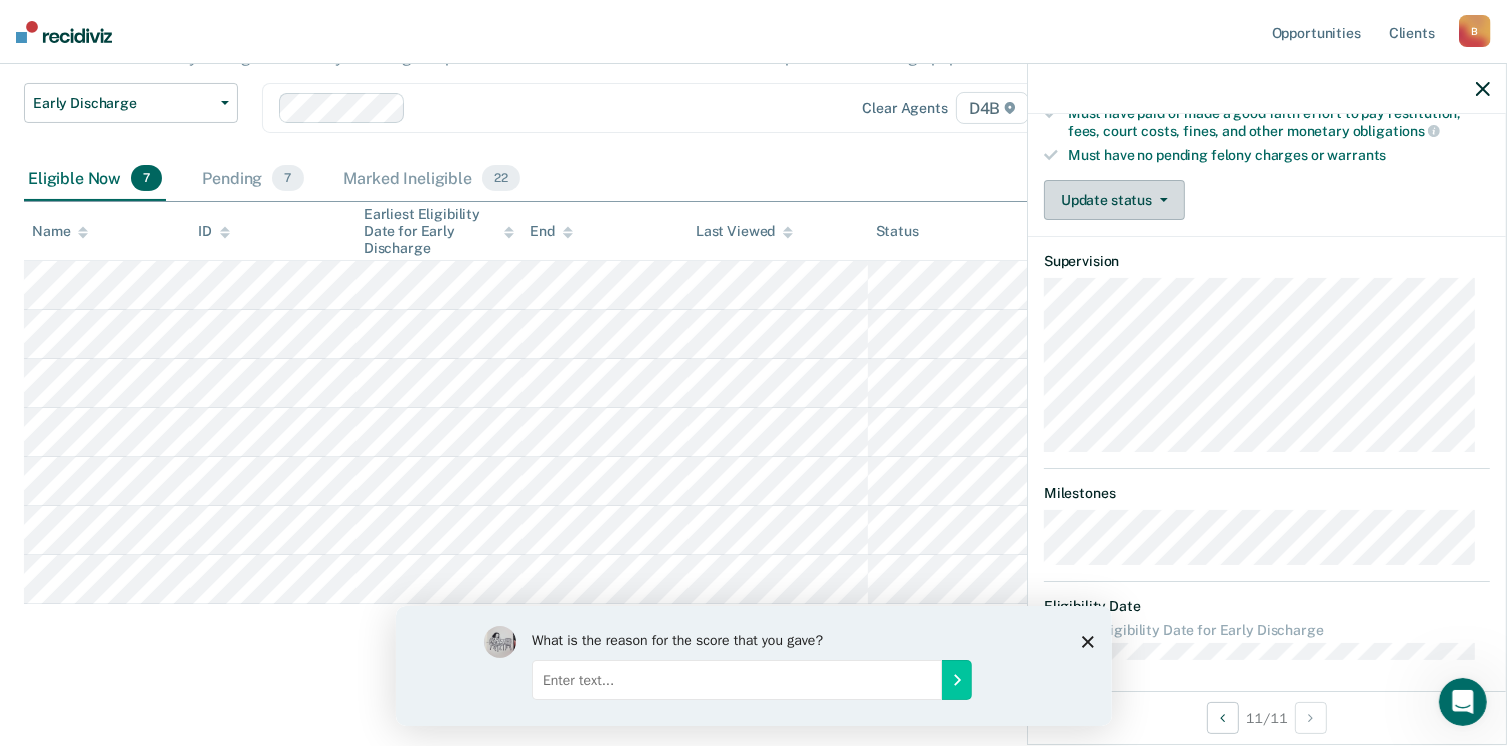 click on "Update status" at bounding box center (1114, 200) 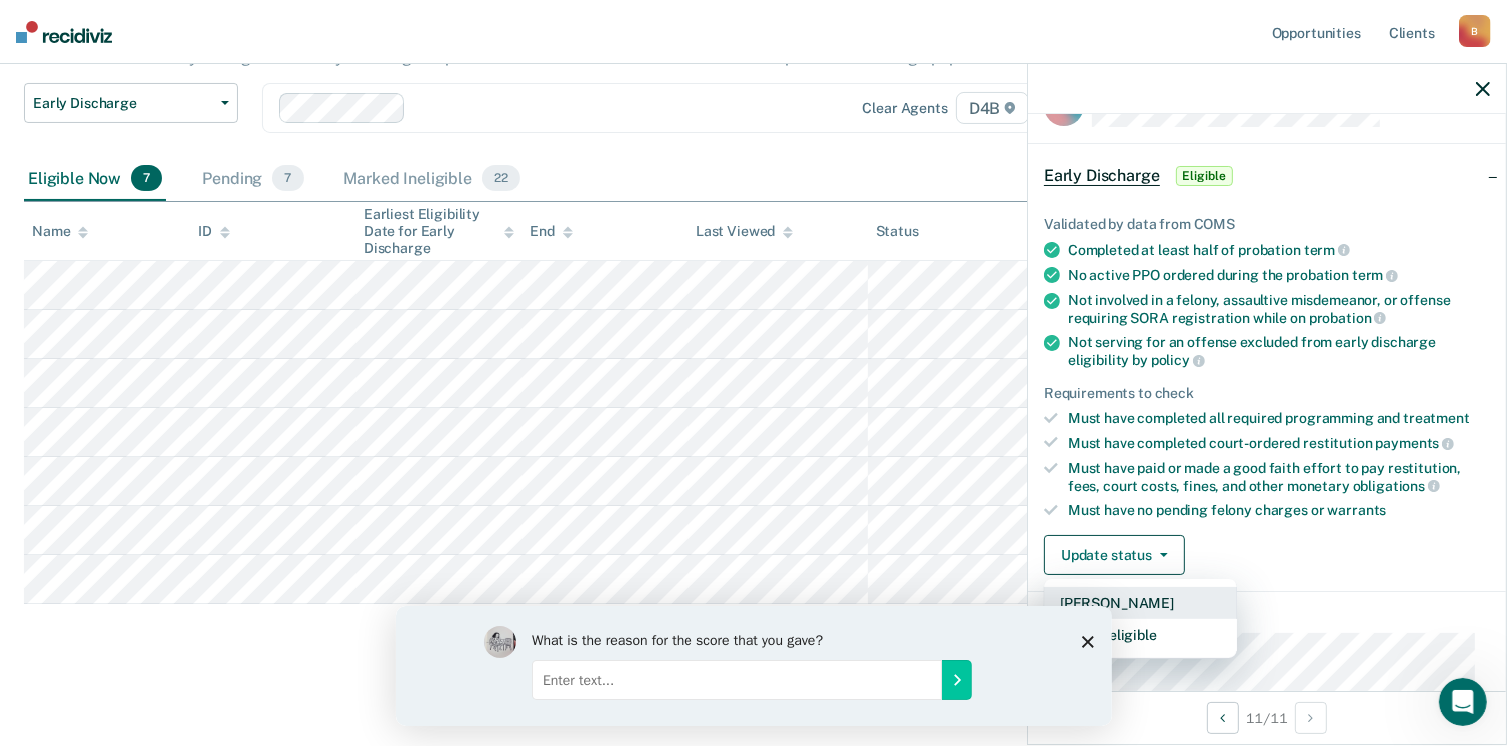 scroll, scrollTop: 8, scrollLeft: 0, axis: vertical 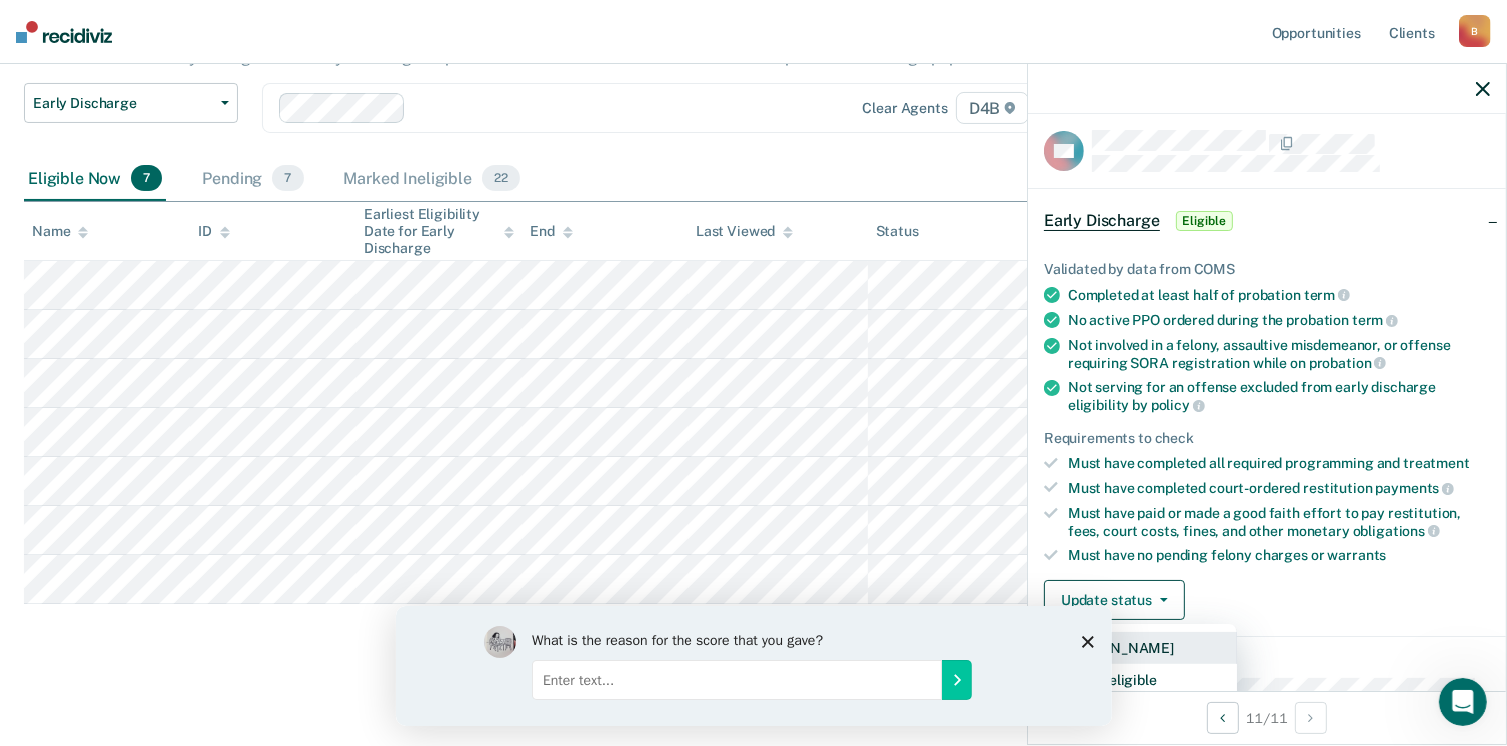 click on "[PERSON_NAME]" at bounding box center (1140, 648) 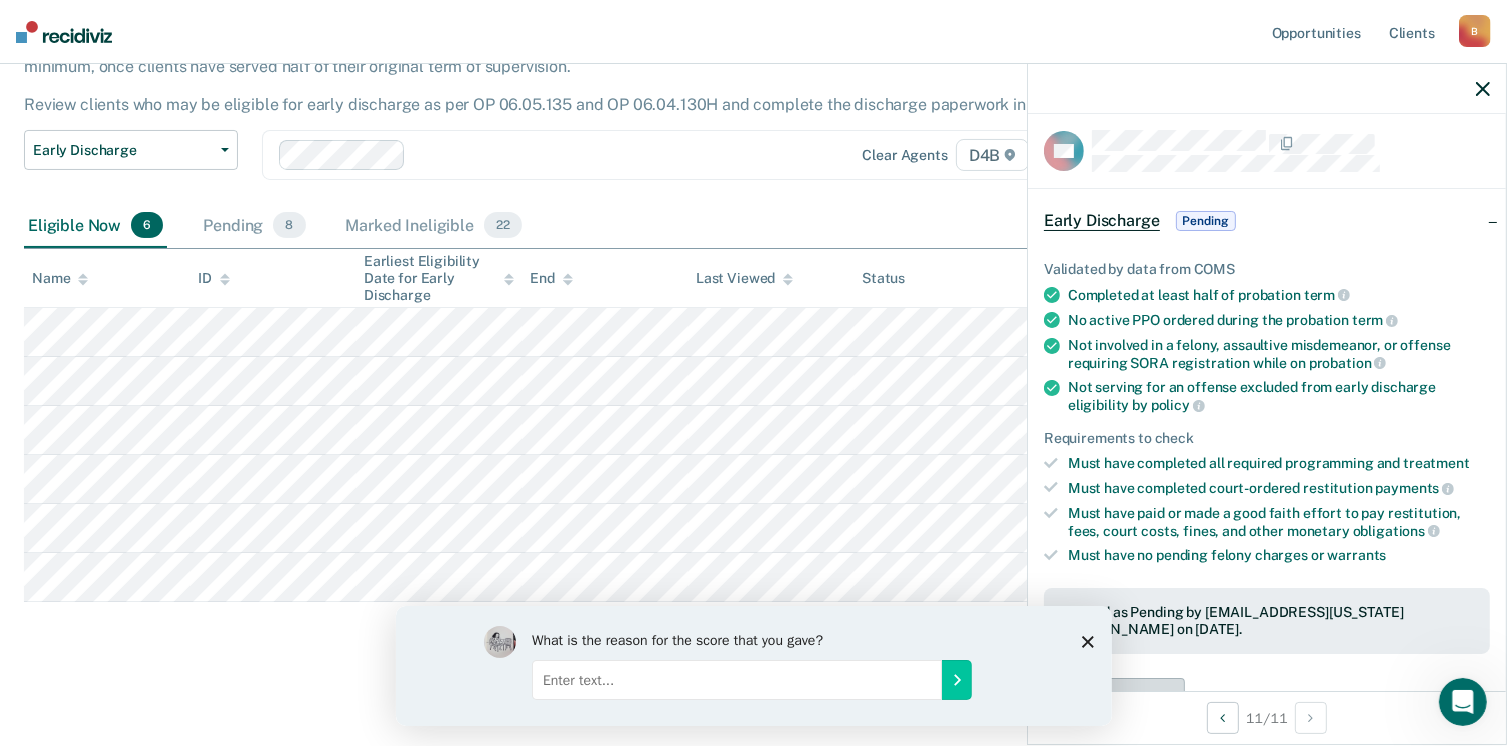 scroll, scrollTop: 155, scrollLeft: 0, axis: vertical 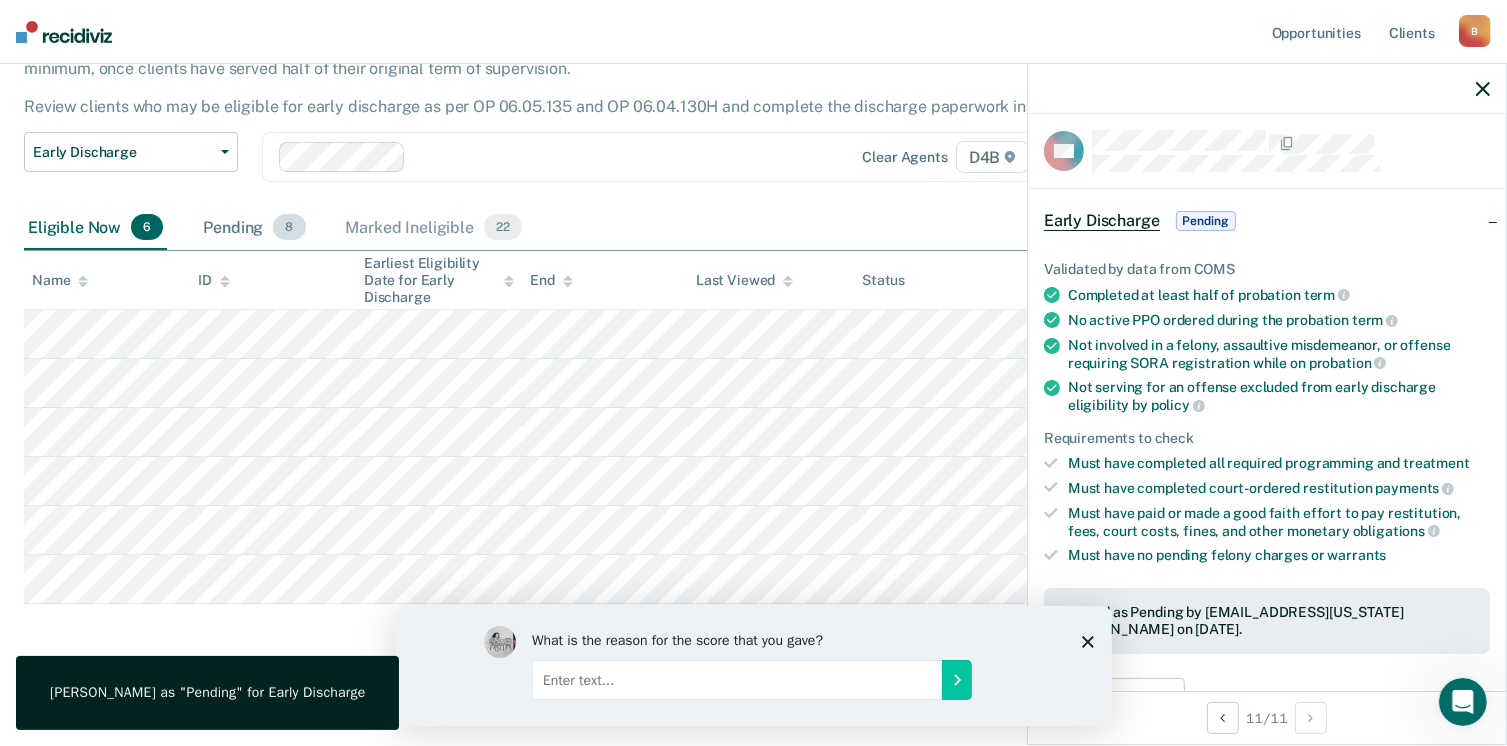 click on "Pending 8" at bounding box center [254, 228] 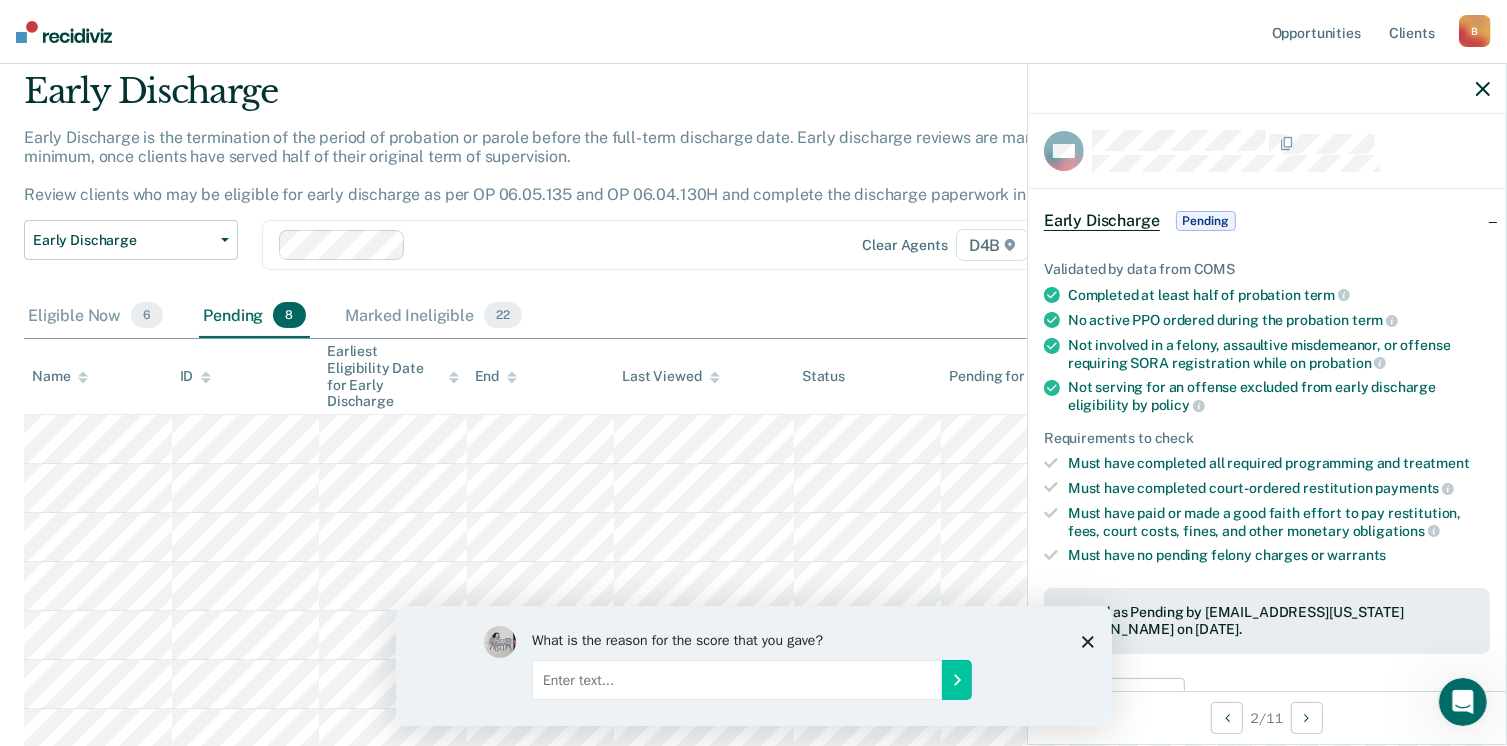 scroll, scrollTop: 0, scrollLeft: 0, axis: both 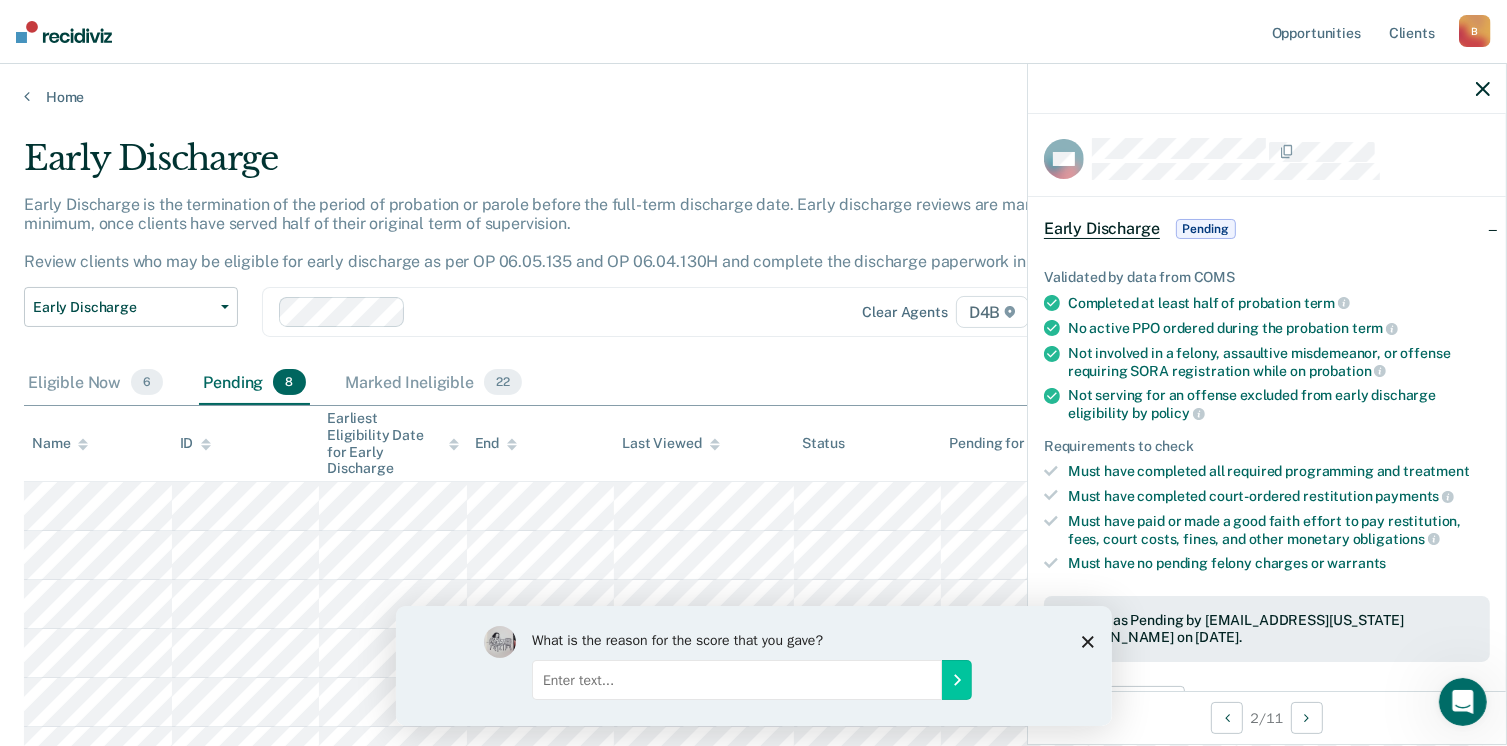 click on "Pending" at bounding box center [1206, 229] 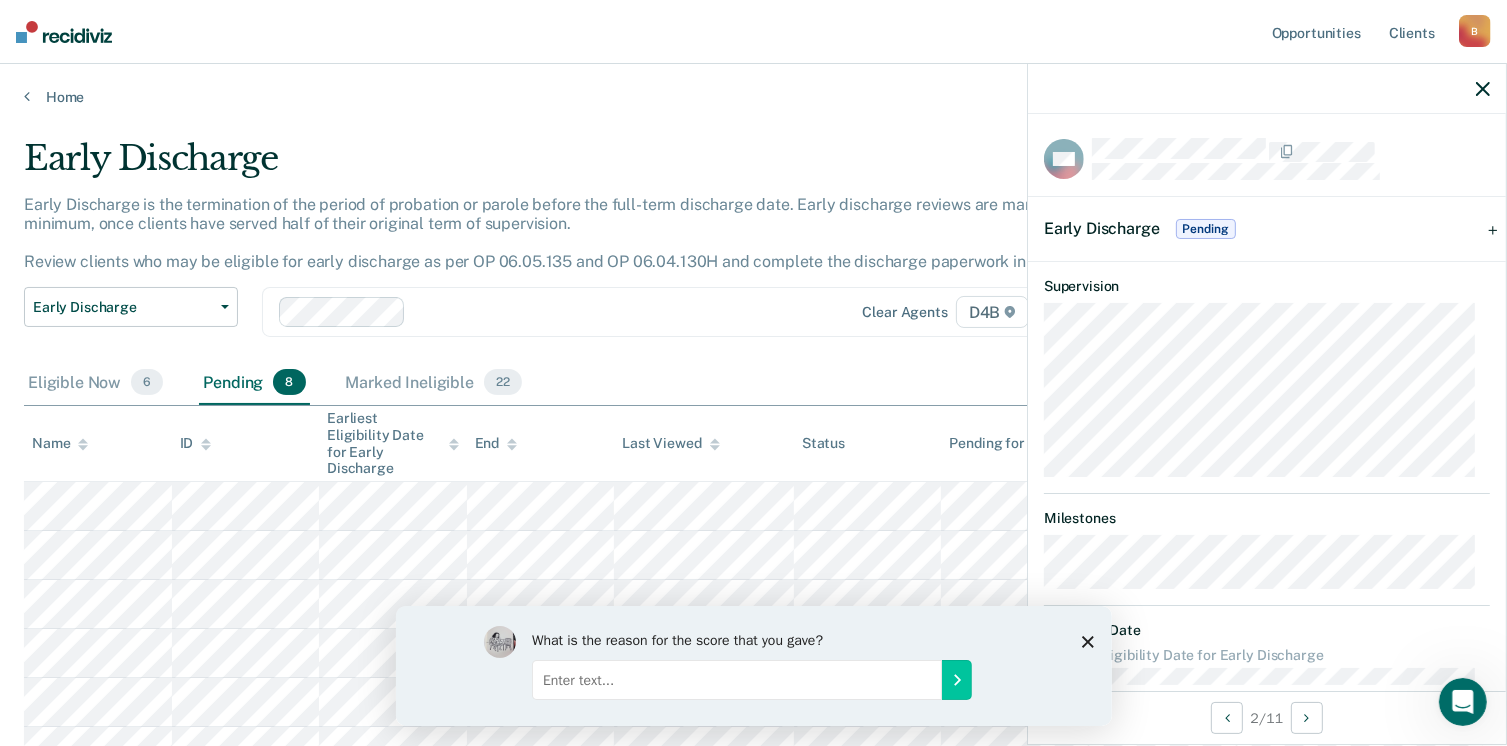 click on "Pending" at bounding box center [1206, 229] 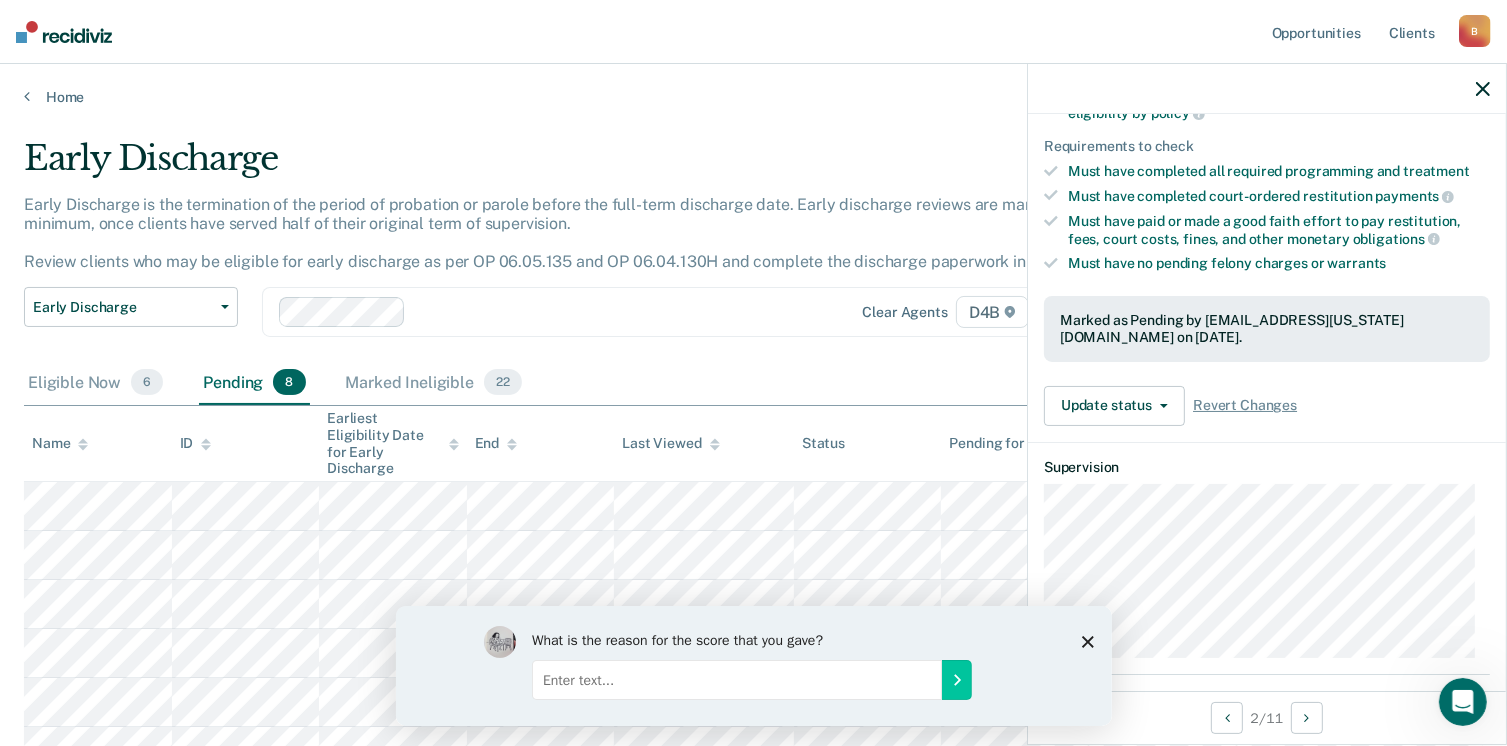 scroll, scrollTop: 200, scrollLeft: 0, axis: vertical 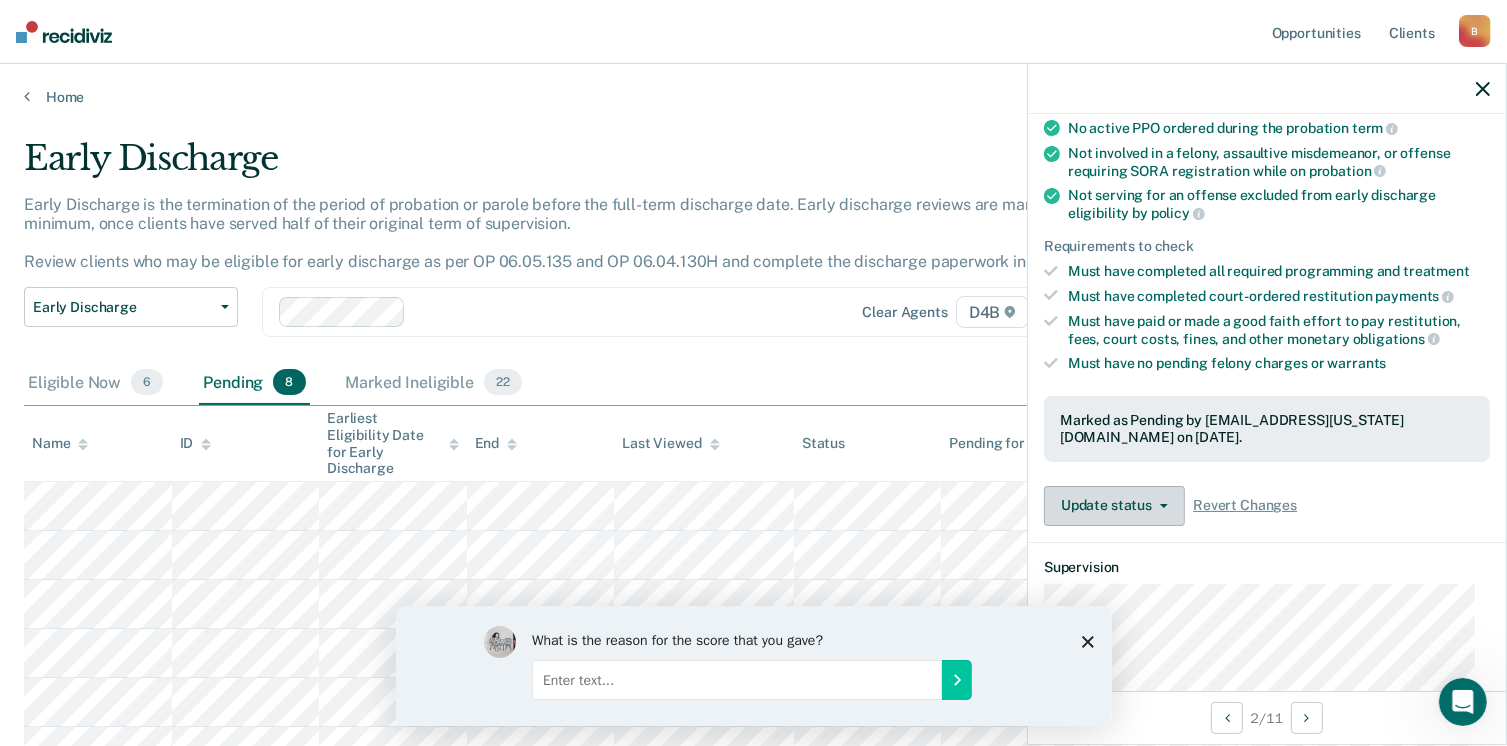 click on "Update status" at bounding box center [1114, 506] 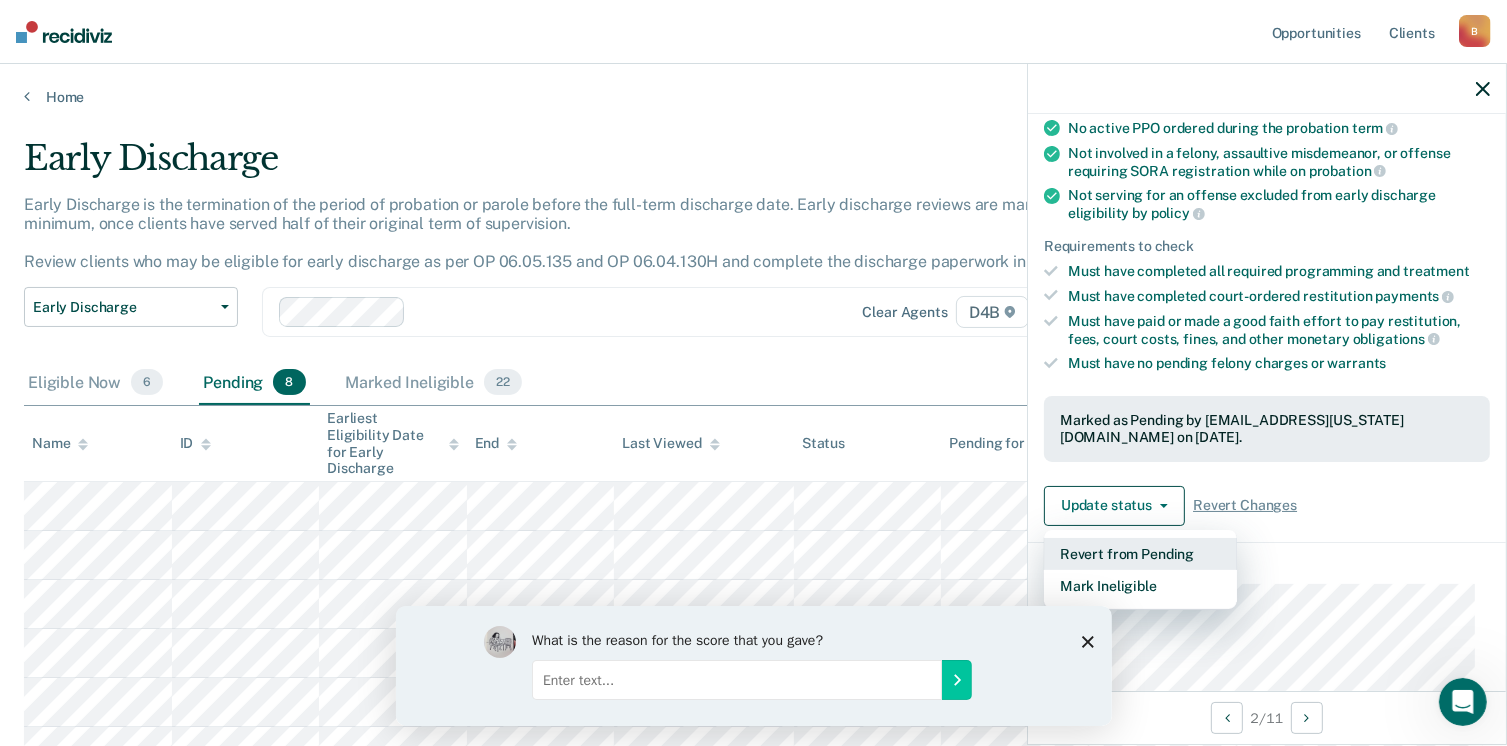 click on "Revert from Pending" at bounding box center [1140, 554] 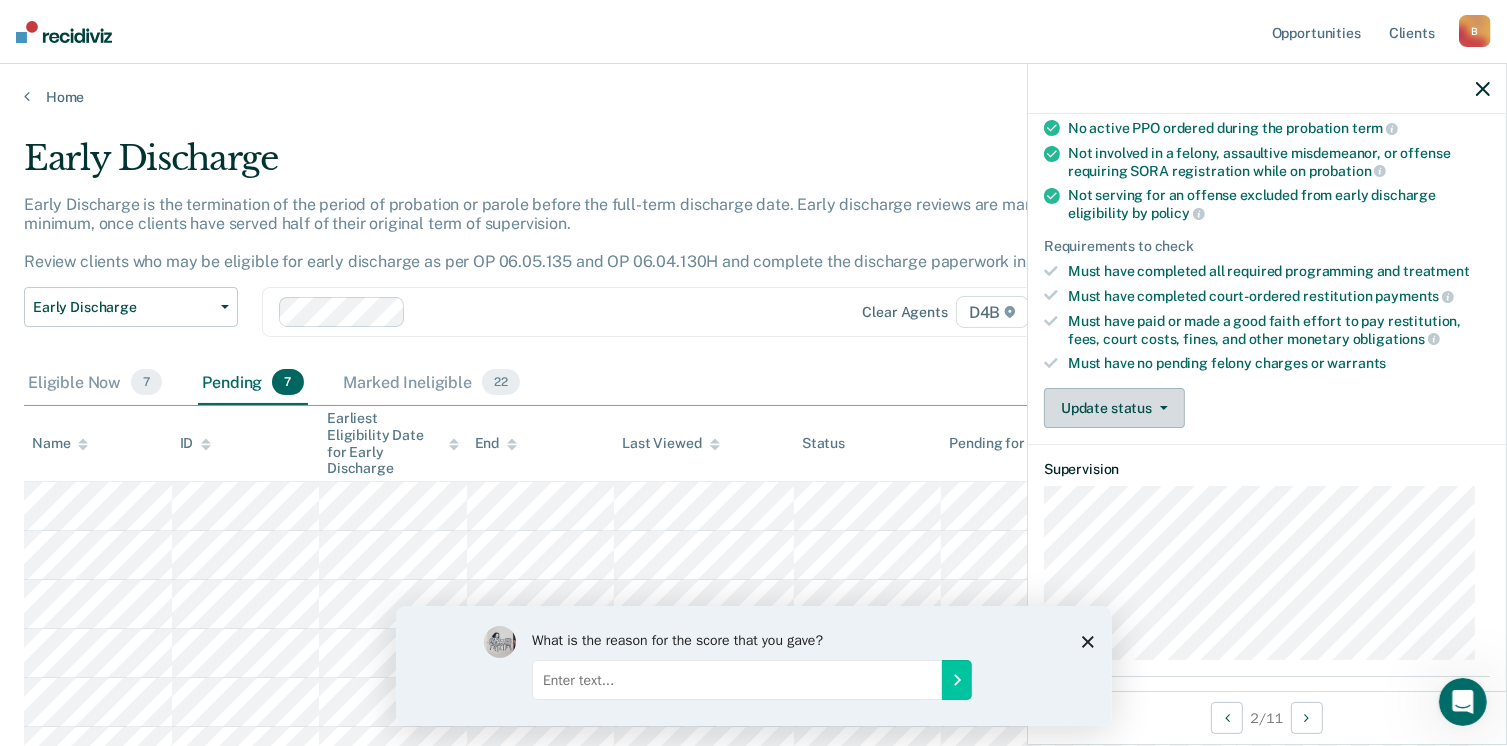 click on "Update status" at bounding box center [1114, 408] 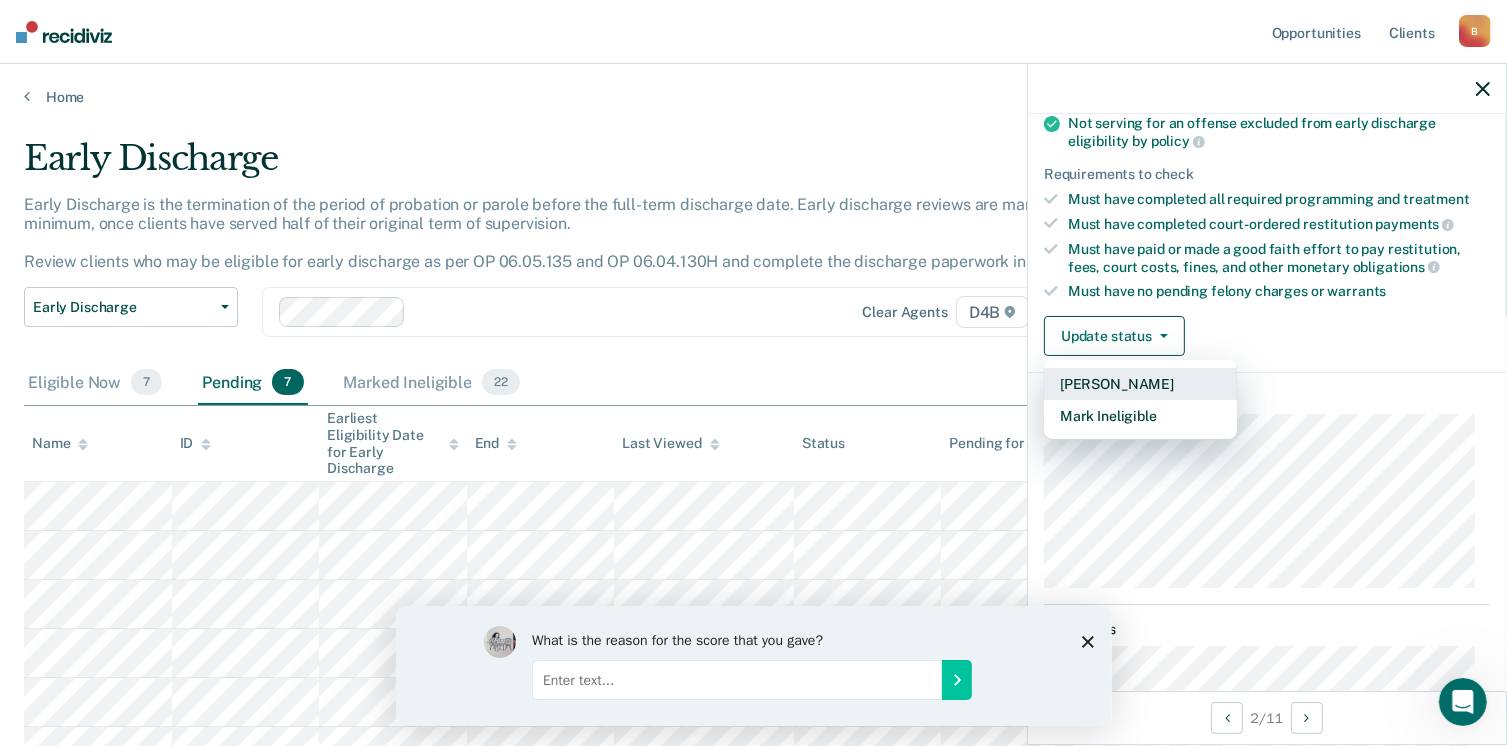 scroll, scrollTop: 408, scrollLeft: 0, axis: vertical 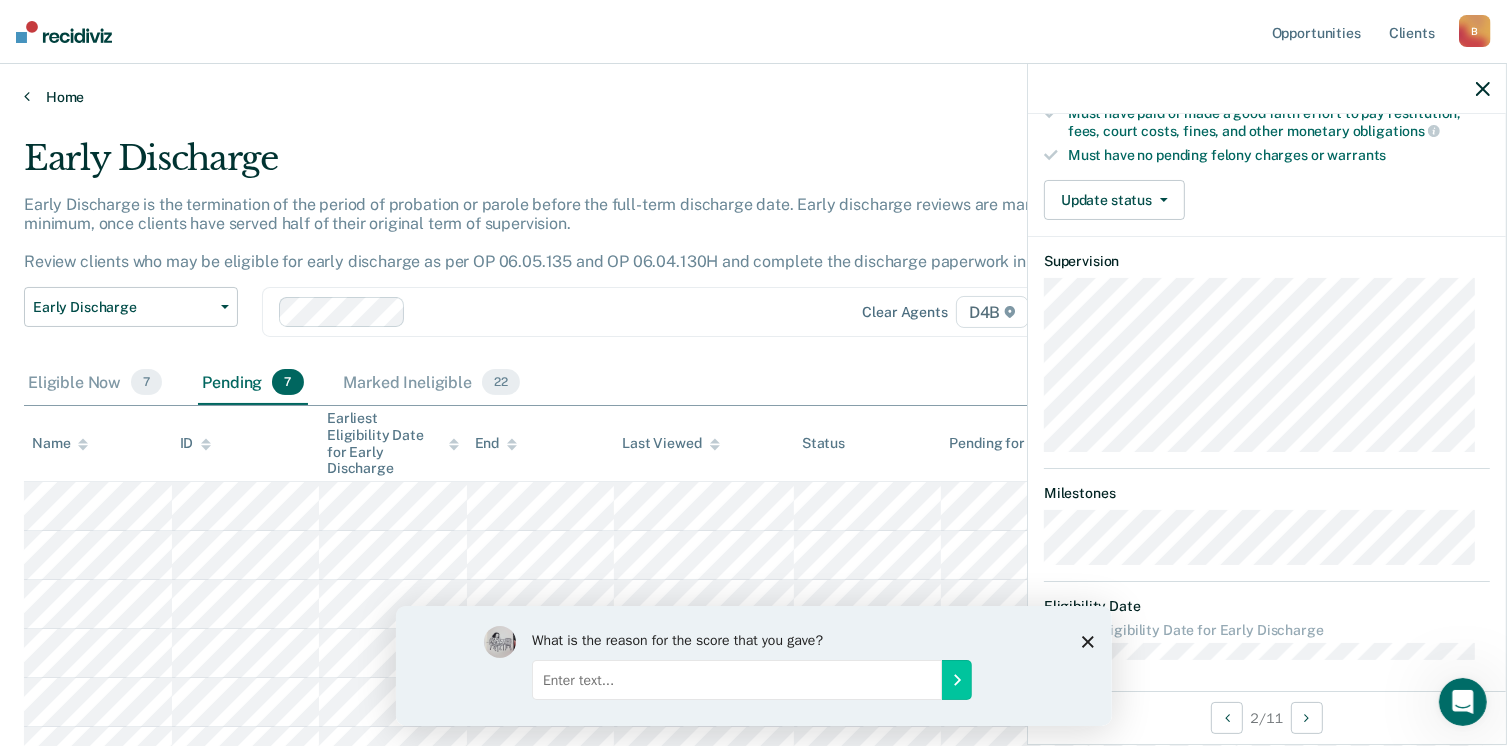 click on "Home" at bounding box center [753, 97] 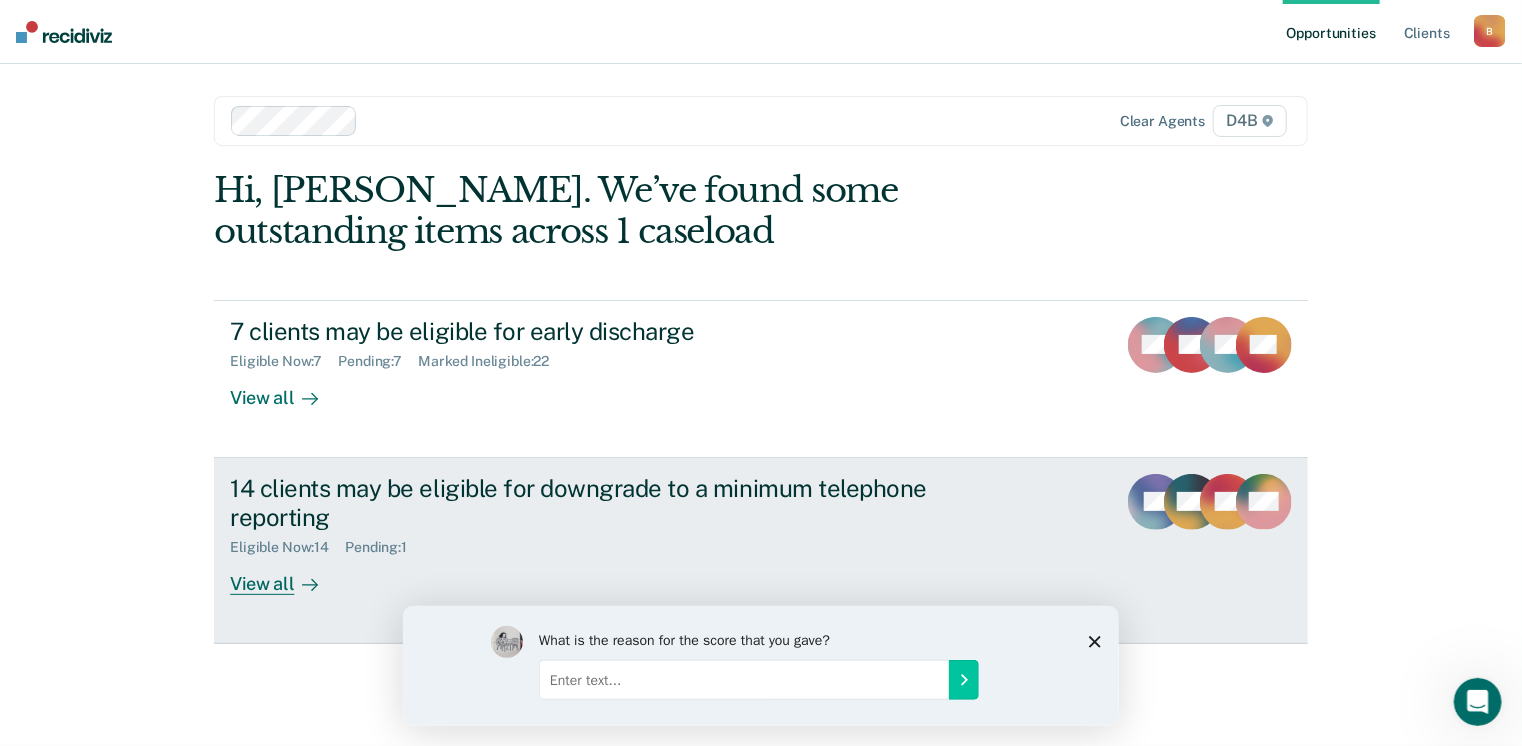 click on "14 clients may be eligible for downgrade to a minimum telephone reporting Eligible Now :  14 Pending :  1 View all" at bounding box center [605, 534] 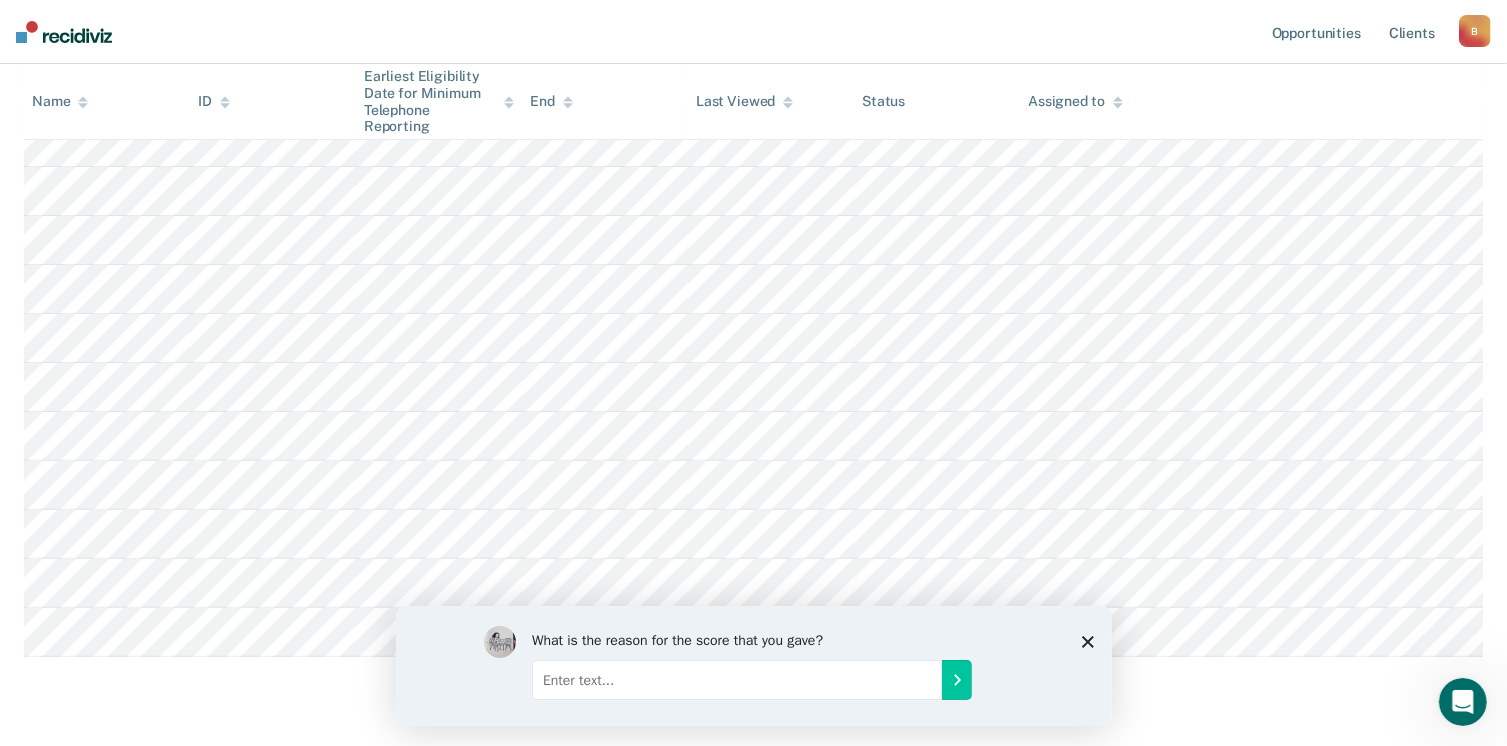 scroll, scrollTop: 544, scrollLeft: 0, axis: vertical 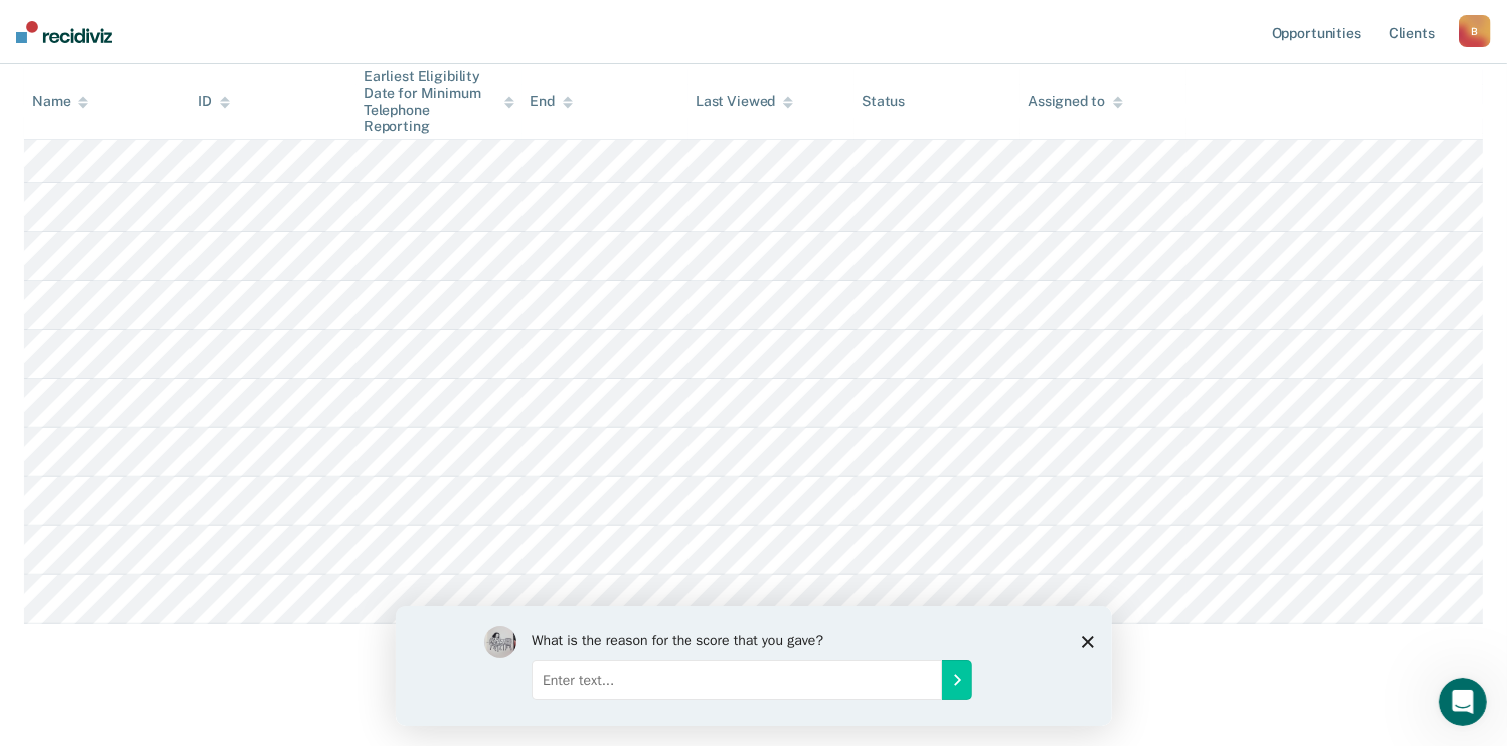 click on "Minimum Telephone Reporting   Minimum Telephone Reporting is a level of supervision that uses an interactive voice recognition system, rather than requiring regular face-to-face contacts. Review clients who meet the requirements for minimum telephone reporting as per OP 06.04.130K and transfer them to telephone reporting in COMS. Minimum Telephone Reporting Classification Review Early Discharge Minimum Telephone Reporting Overdue for Discharge Supervision Level Mismatch Clear   agents D4B   Eligible Now 14 Pending 1 Marked Ineligible 0
To pick up a draggable item, press the space bar.
While dragging, use the arrow keys to move the item.
Press space again to drop the item in its new position, or press escape to cancel.
Name ID Earliest Eligibility Date for Minimum Telephone Reporting End Last Viewed Status Assigned to" at bounding box center (753, 162) 